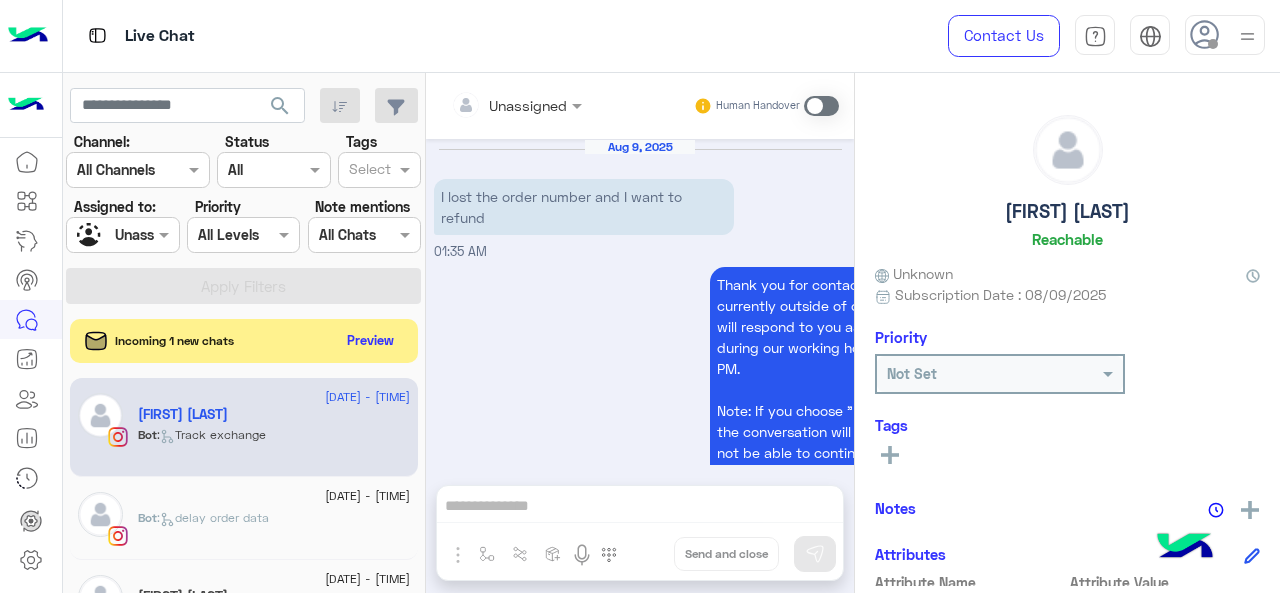 scroll, scrollTop: 0, scrollLeft: 0, axis: both 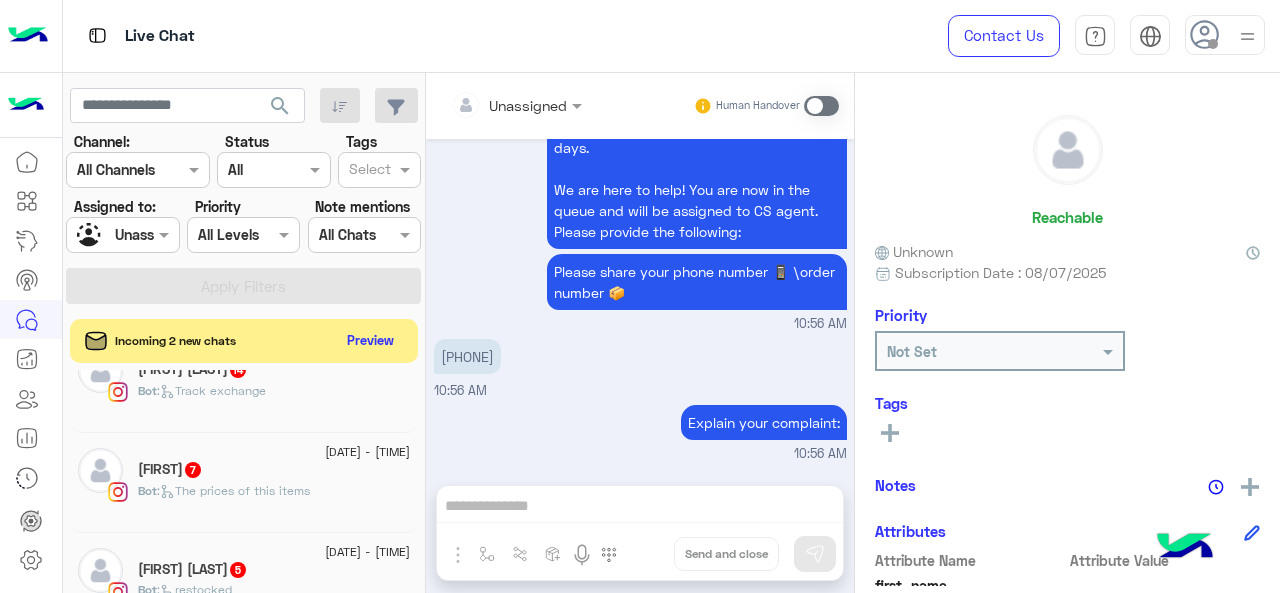 click on "[FIRST]   7" 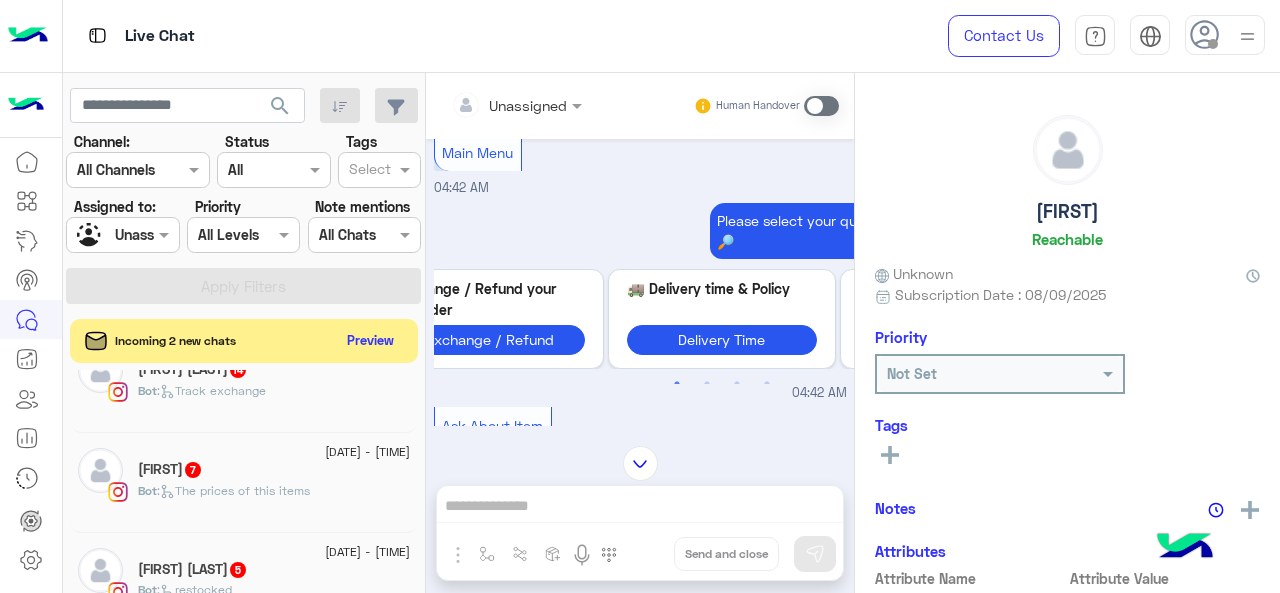 scroll, scrollTop: 202, scrollLeft: 0, axis: vertical 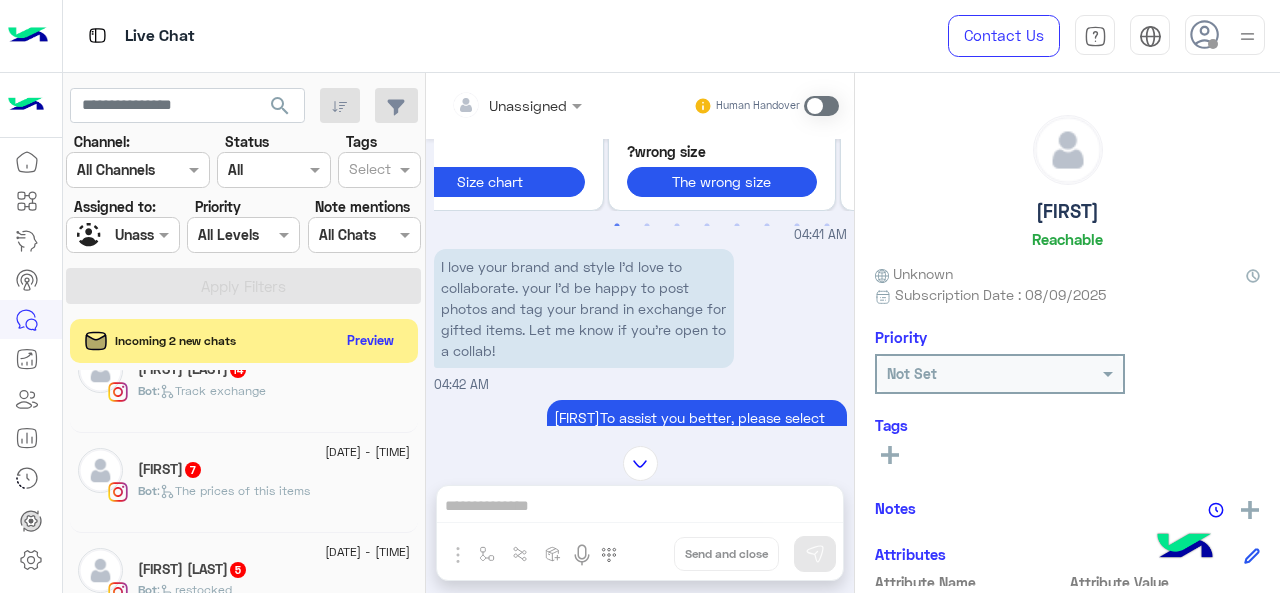 click at bounding box center (122, 234) 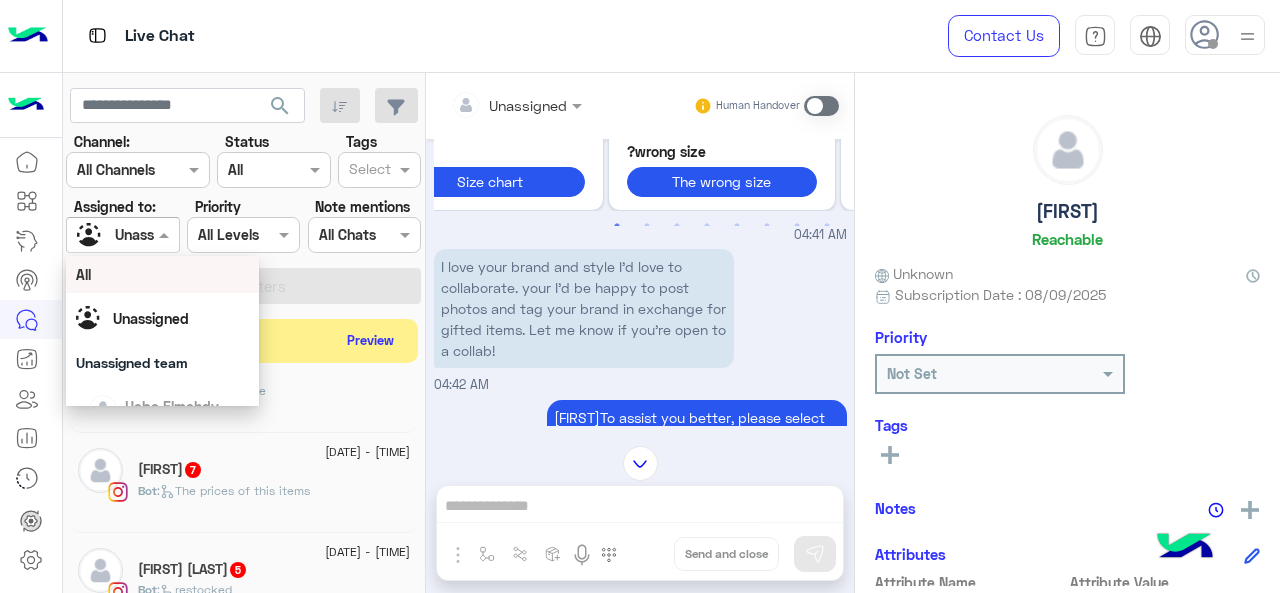 click on "All" at bounding box center [163, 274] 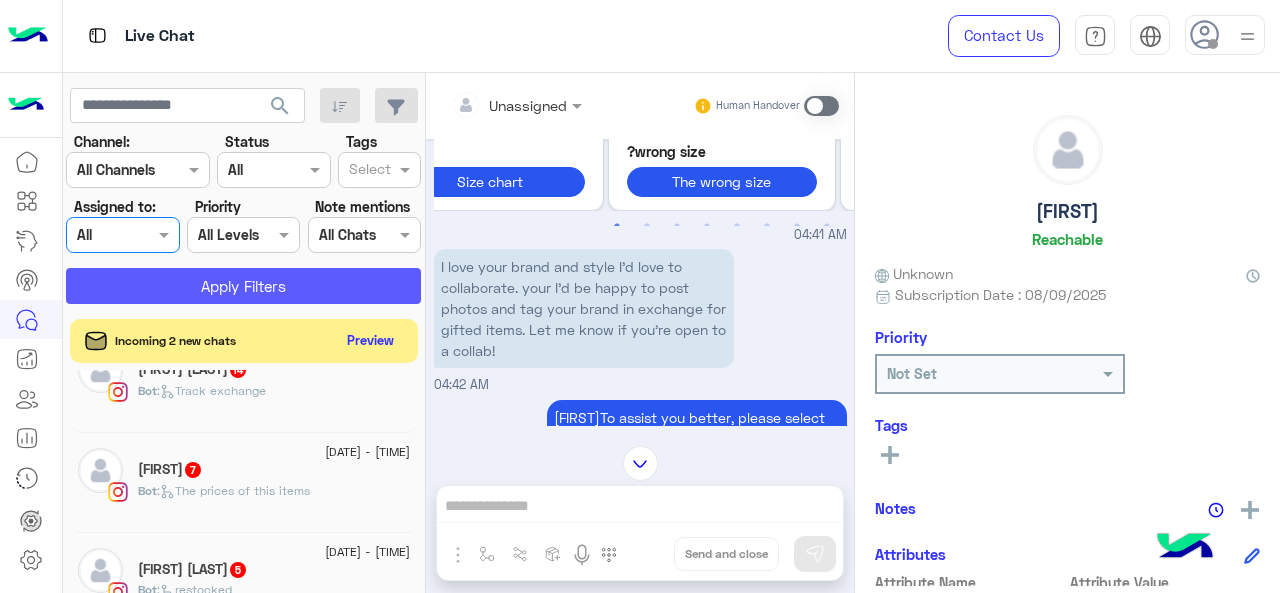 click on "Apply Filters" 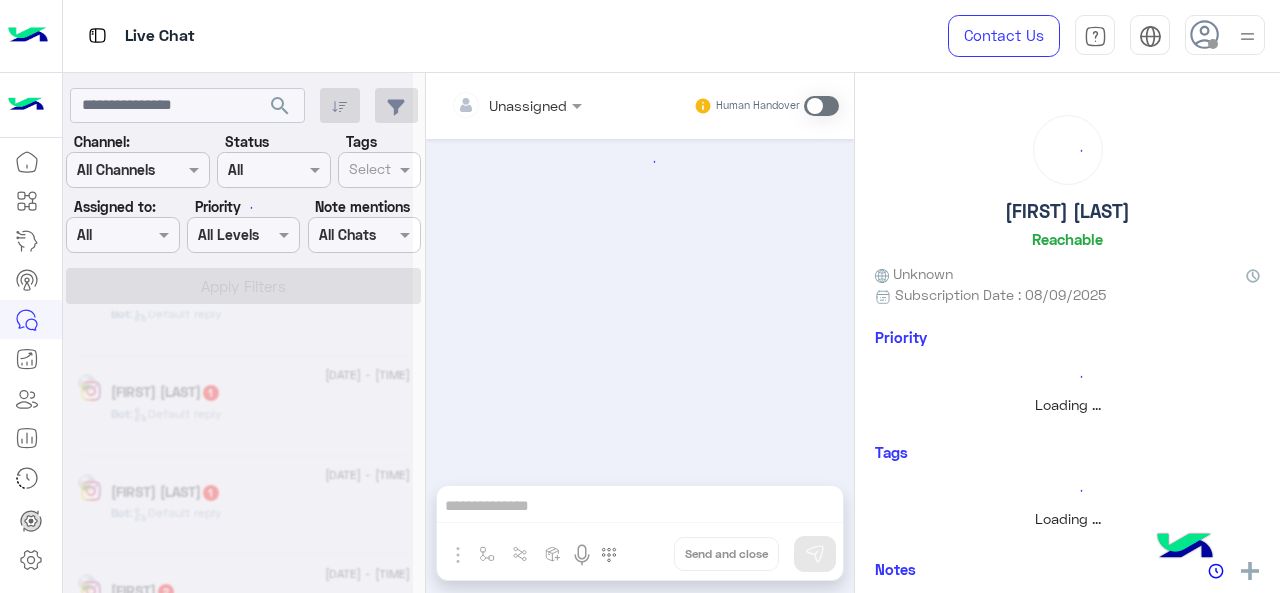 scroll, scrollTop: 0, scrollLeft: 0, axis: both 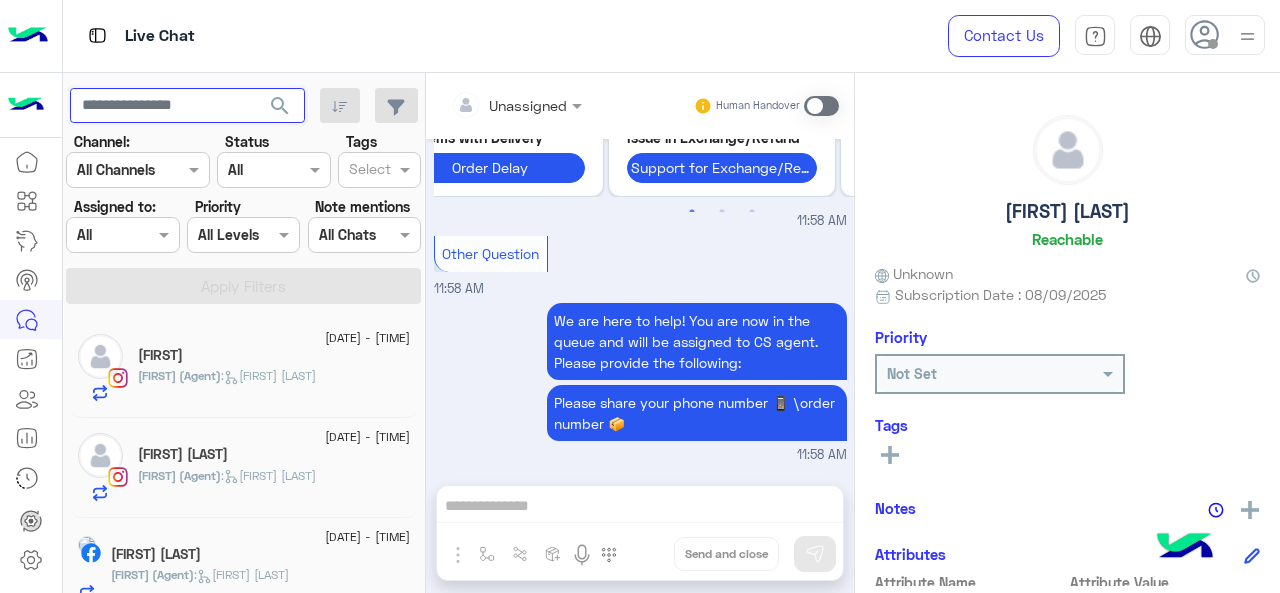 click at bounding box center (187, 106) 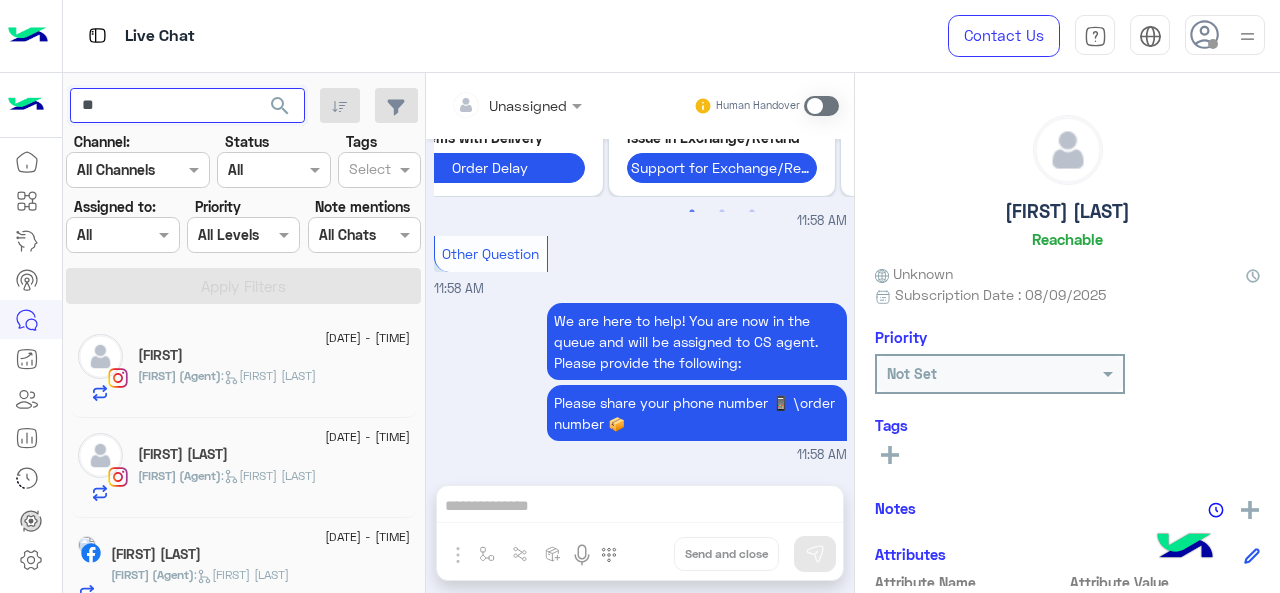 type on "*" 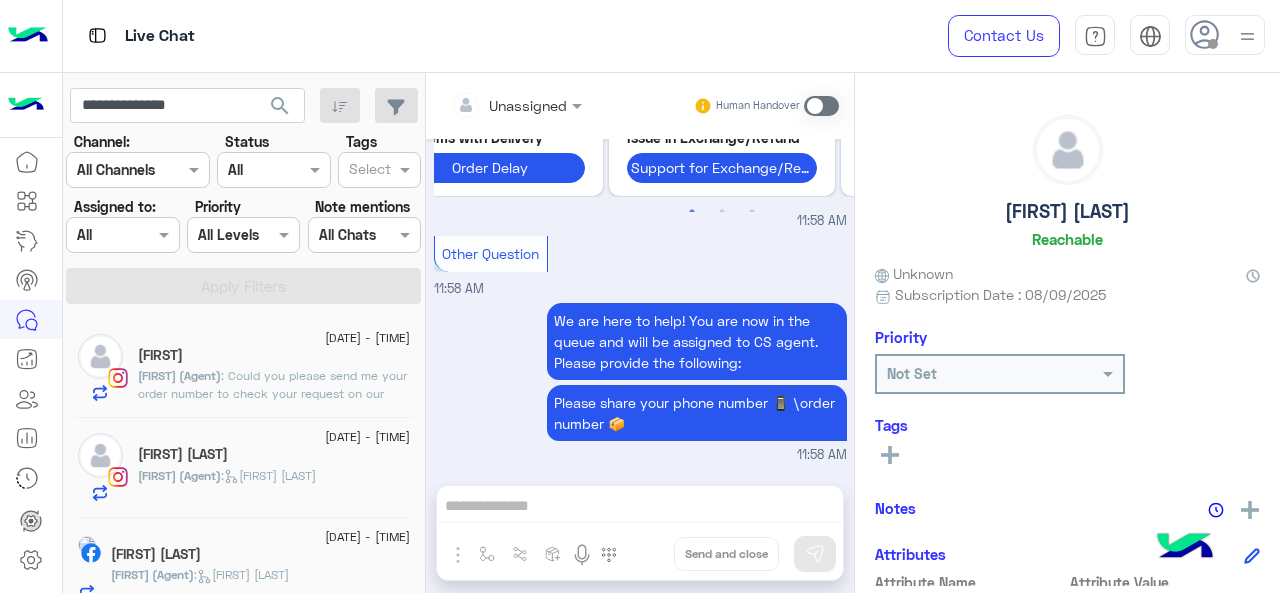 click on "search" 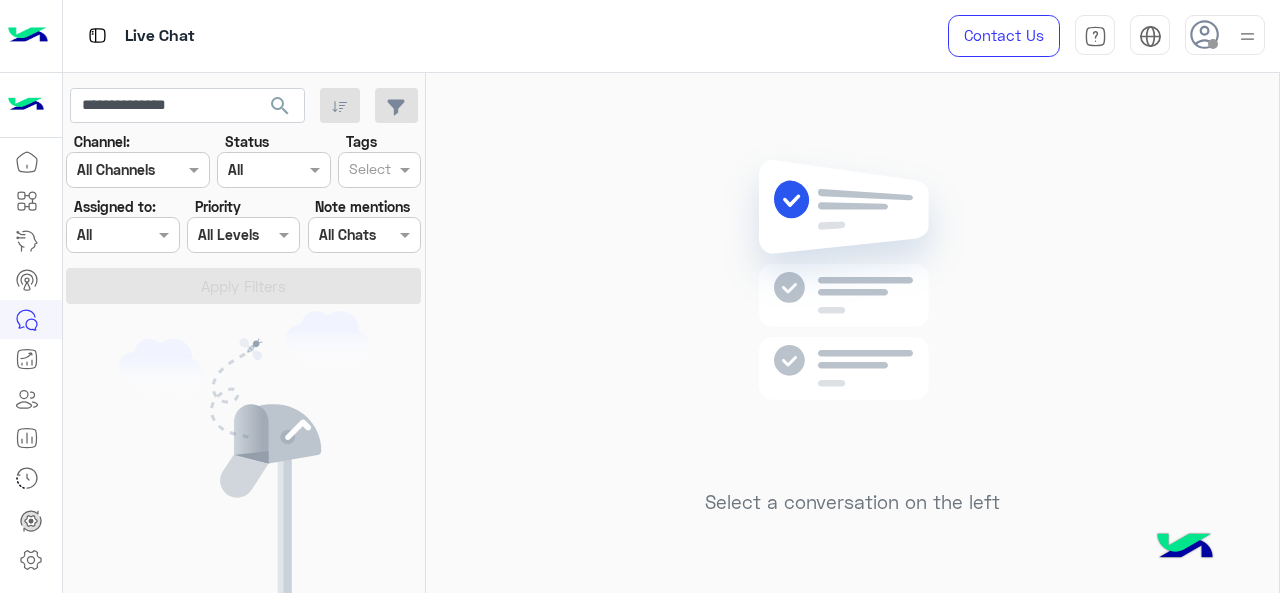 click at bounding box center (122, 234) 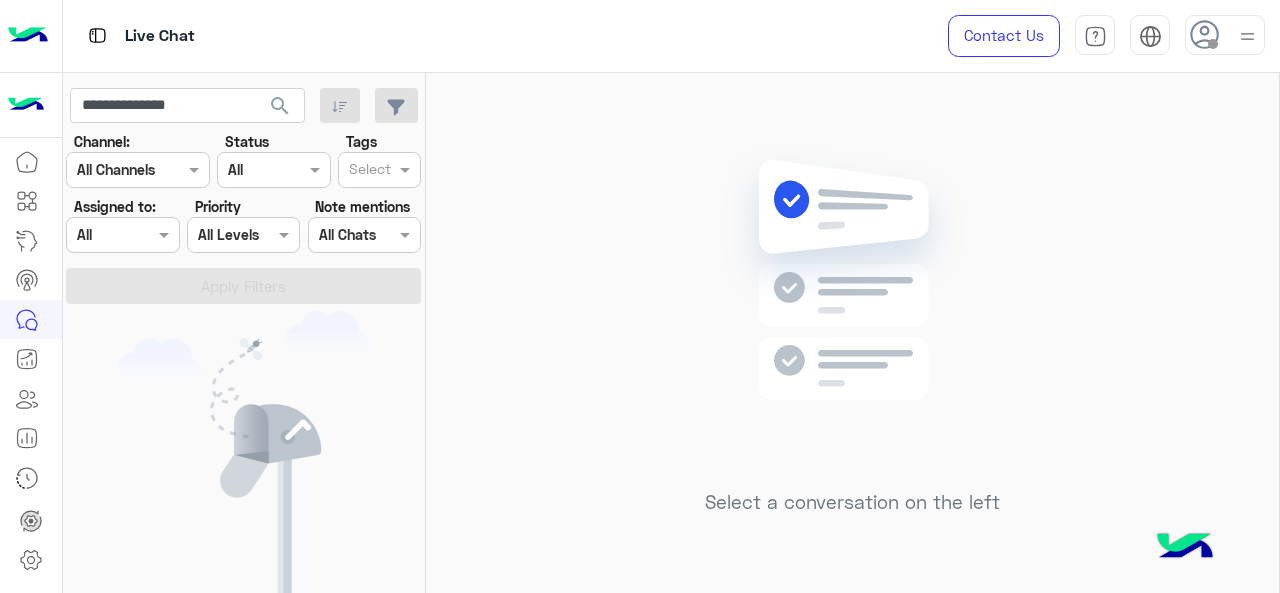 click on "You don’t have any active conversations" 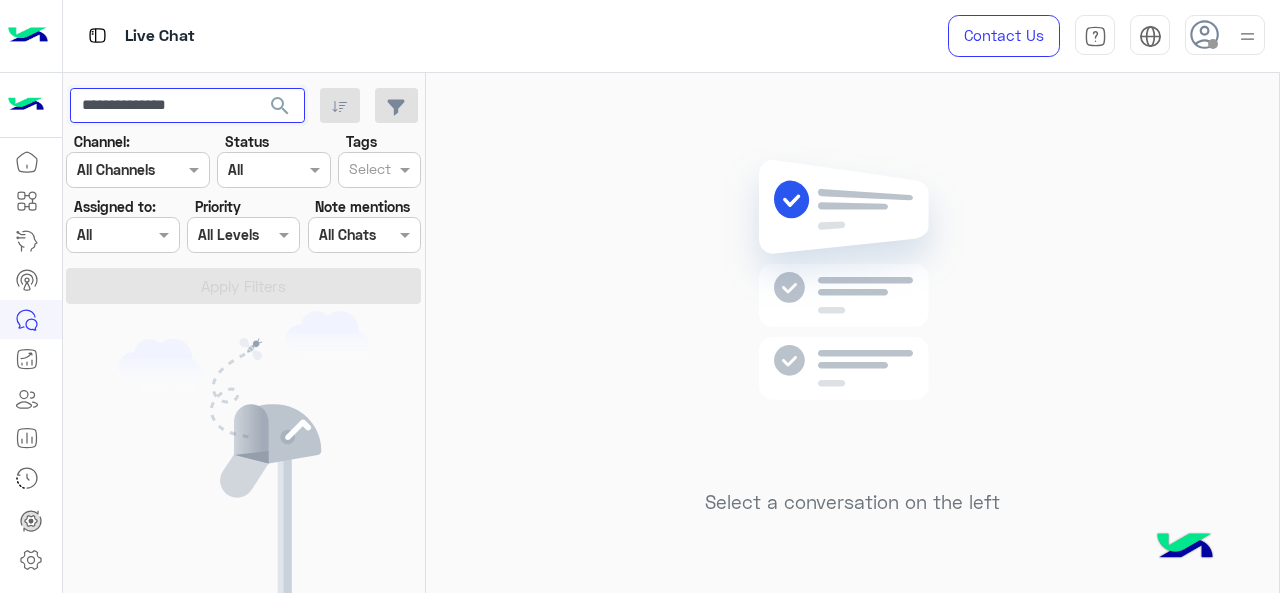click on "**********" at bounding box center [187, 106] 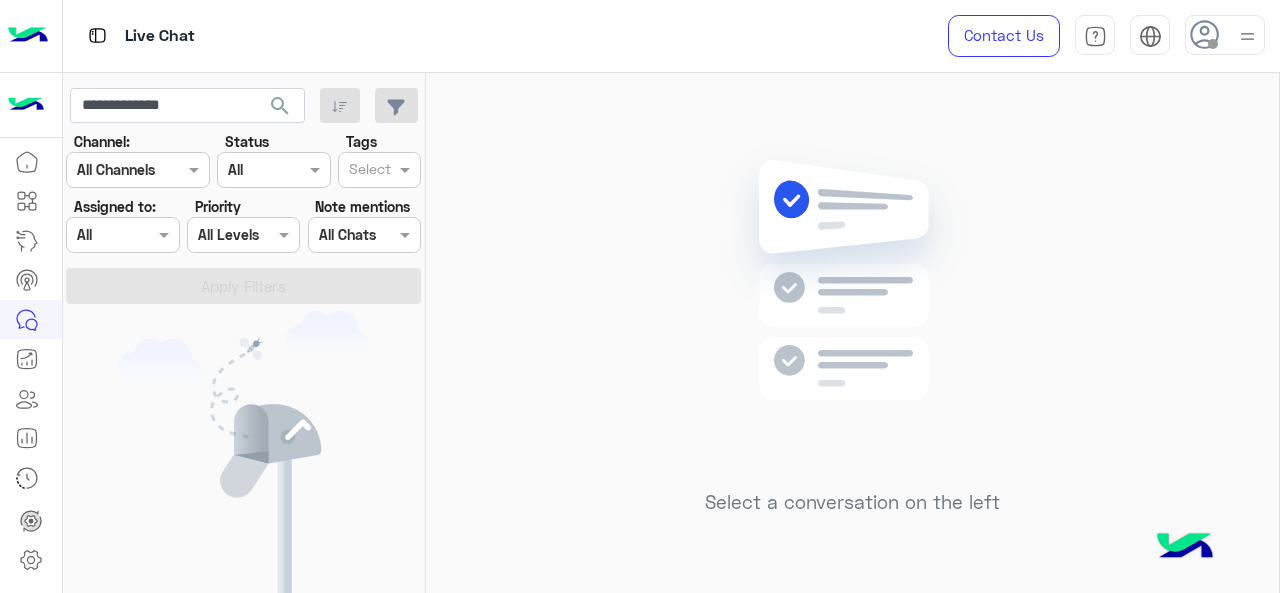 click on "search" 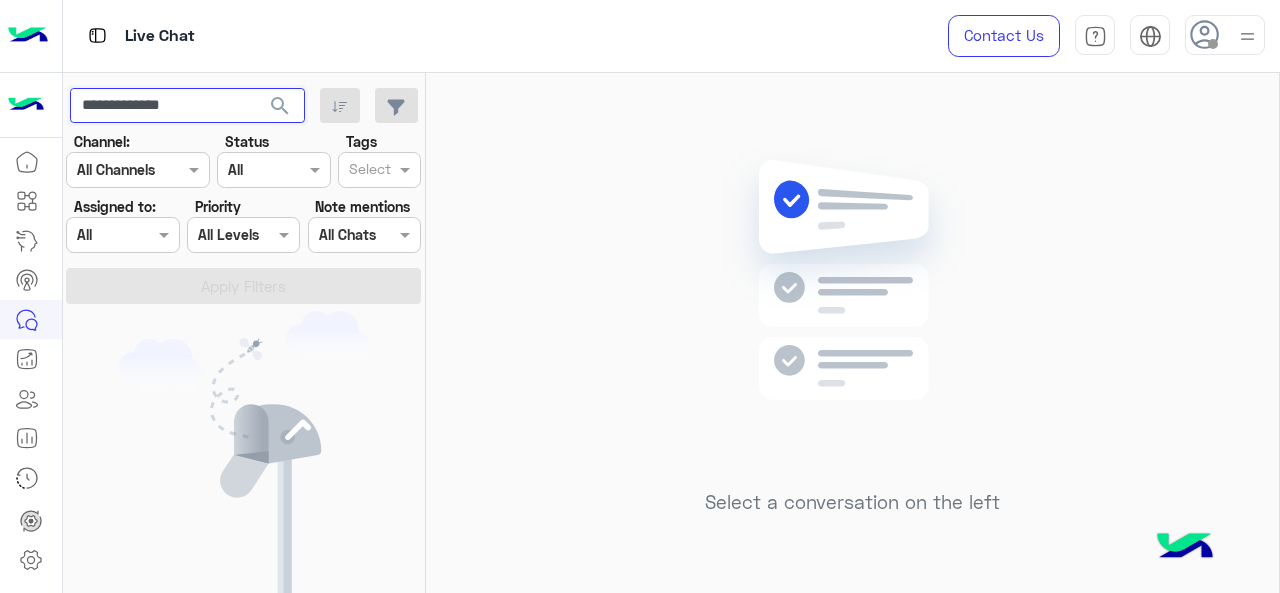 click on "**********" at bounding box center (187, 106) 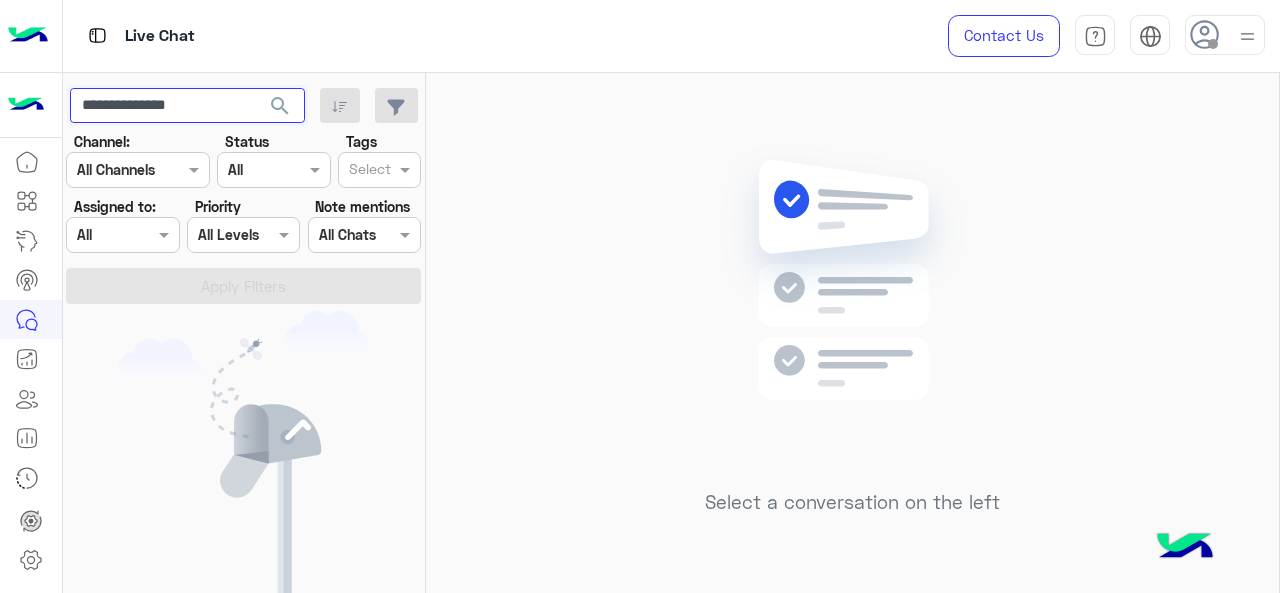 type on "**********" 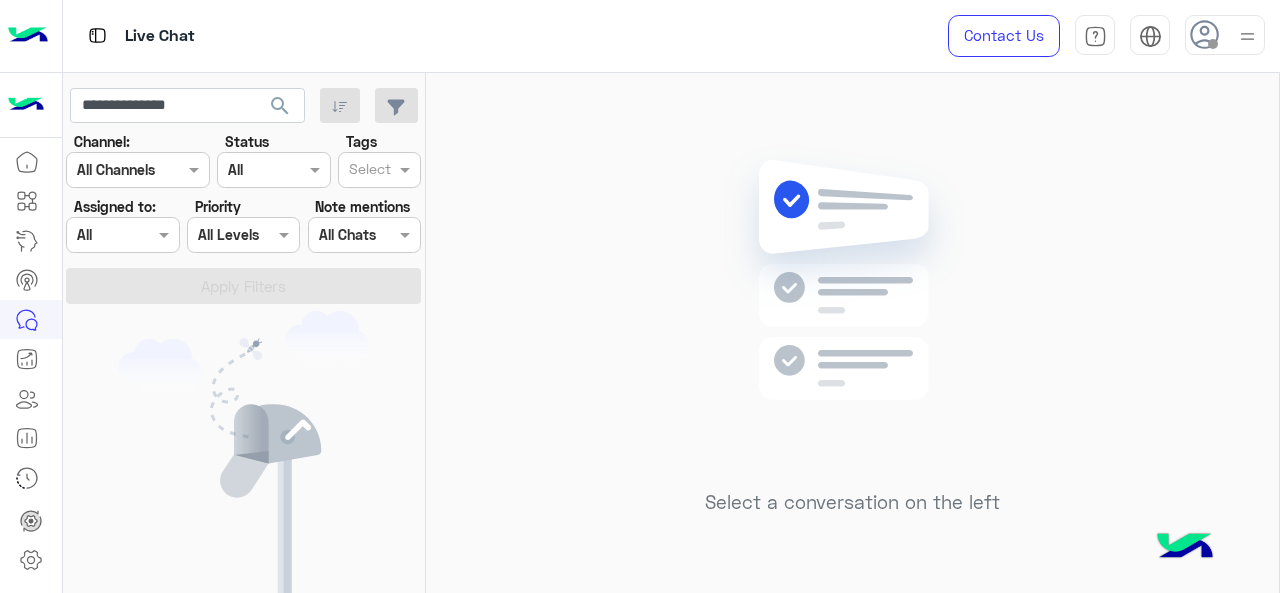 click on "search" 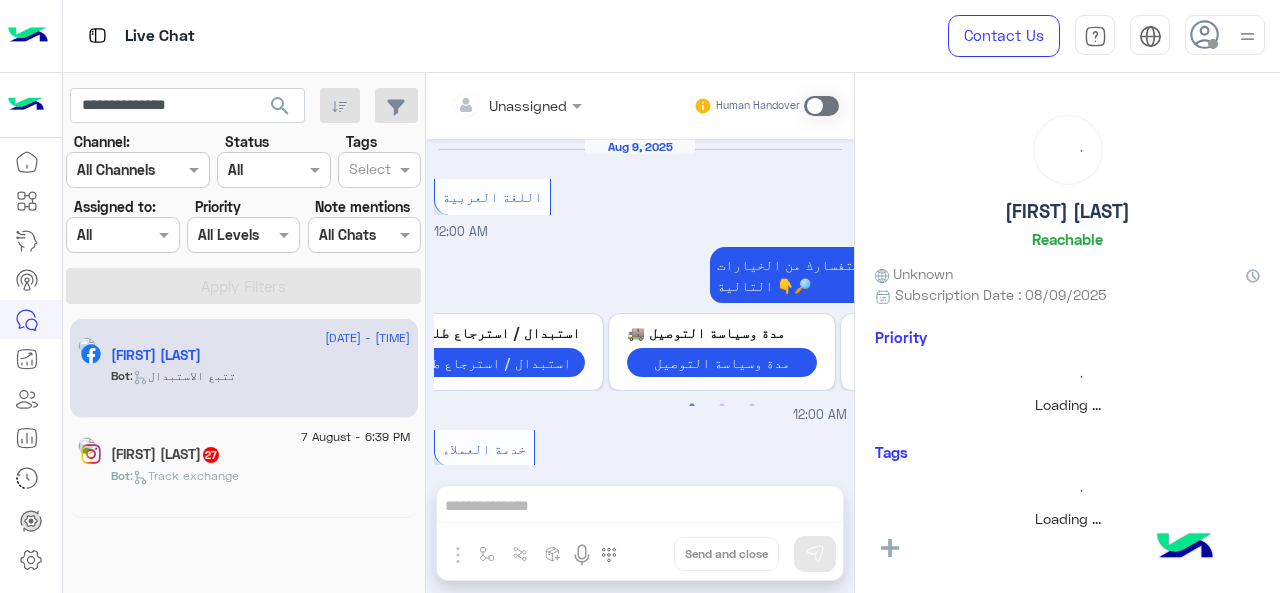 scroll, scrollTop: 1048, scrollLeft: 0, axis: vertical 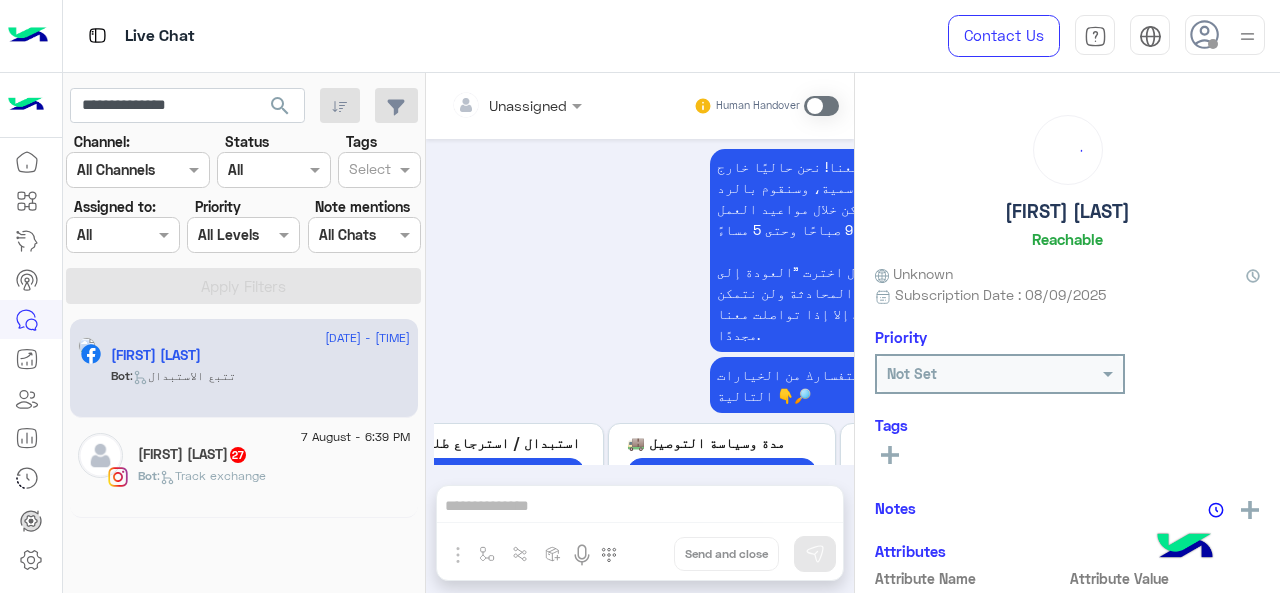 click on "Bot :   Track exchange" 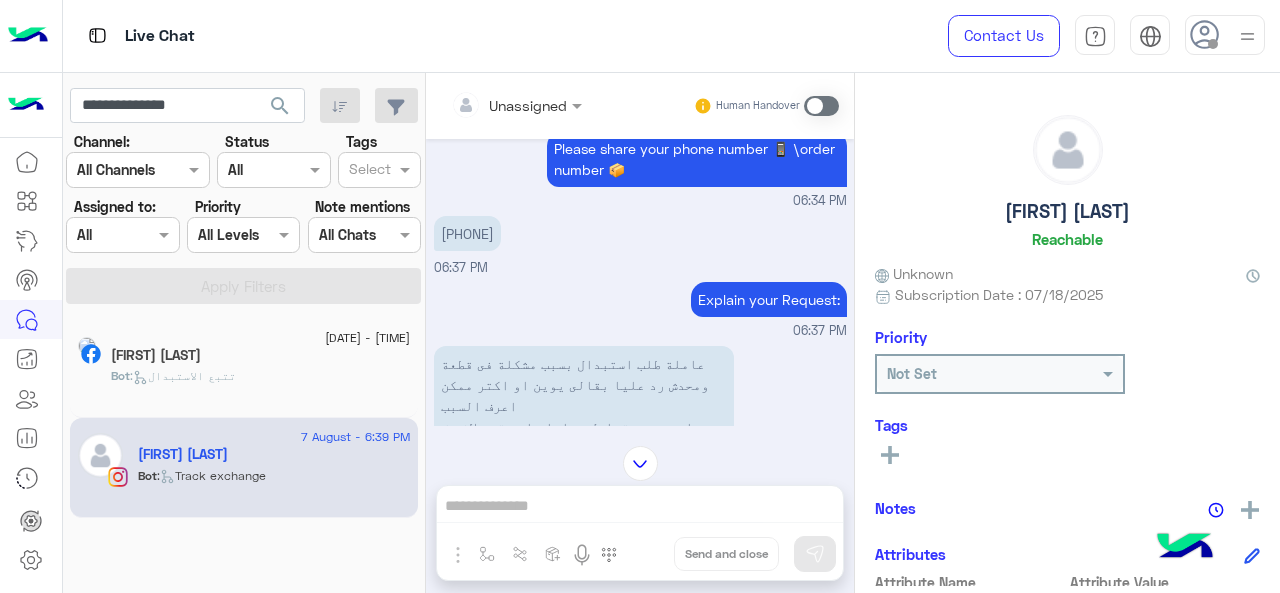 scroll, scrollTop: 294, scrollLeft: 0, axis: vertical 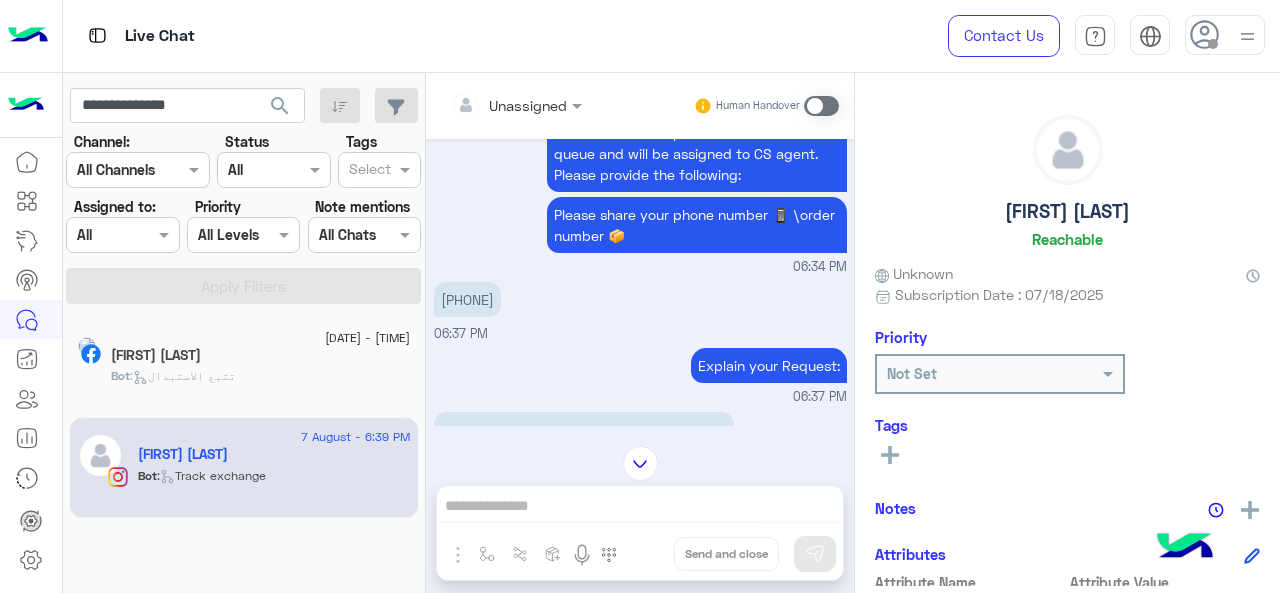 drag, startPoint x: 520, startPoint y: 323, endPoint x: 450, endPoint y: 329, distance: 70.256676 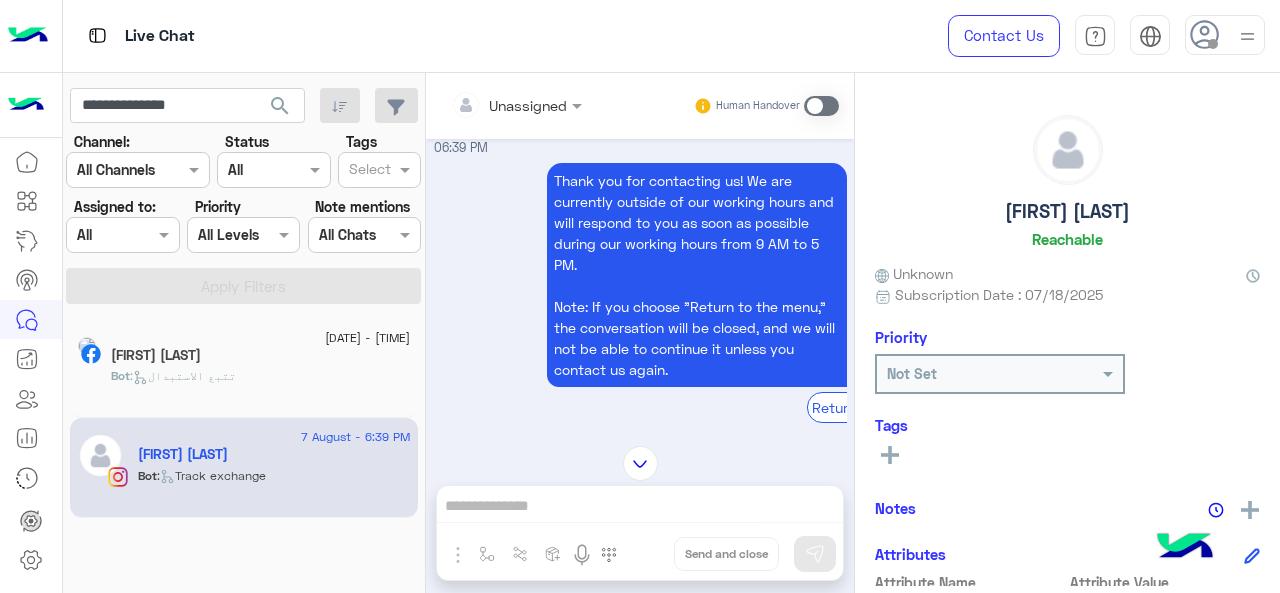 scroll, scrollTop: 594, scrollLeft: 0, axis: vertical 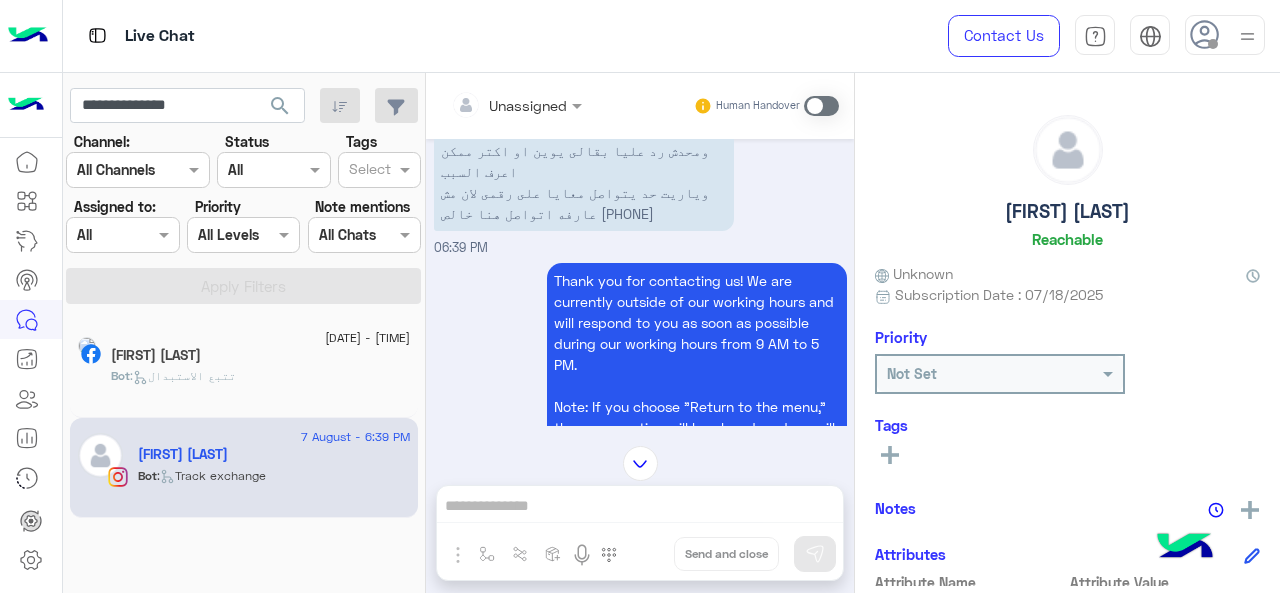 click on "[FIRST] [LAST]" 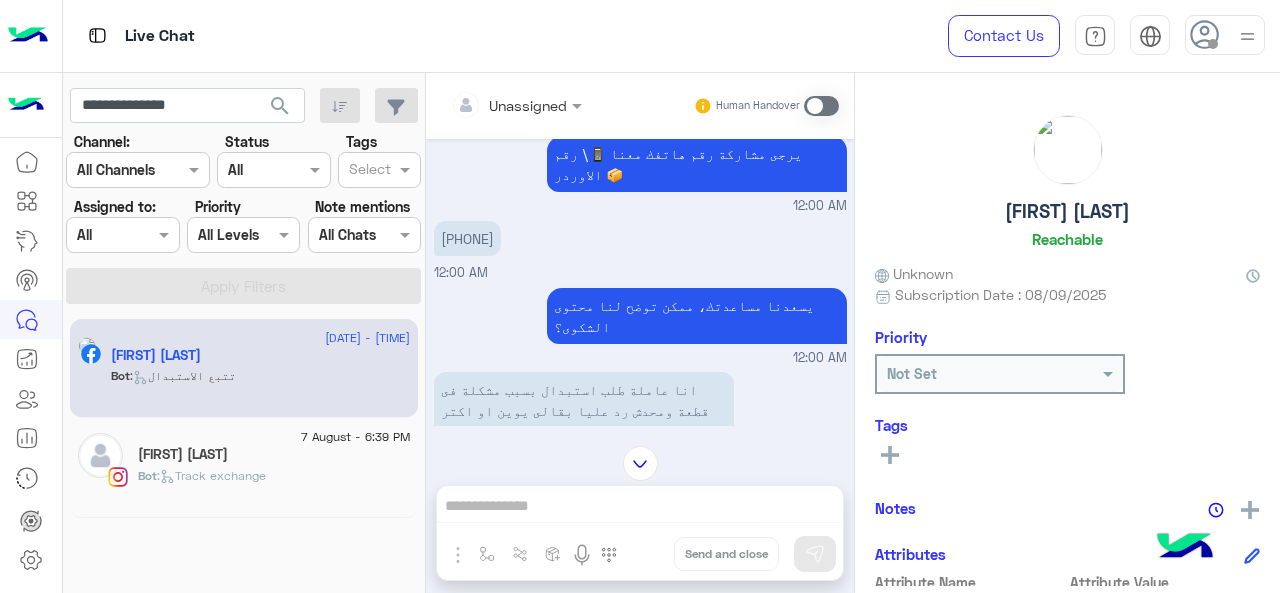 scroll, scrollTop: 748, scrollLeft: 0, axis: vertical 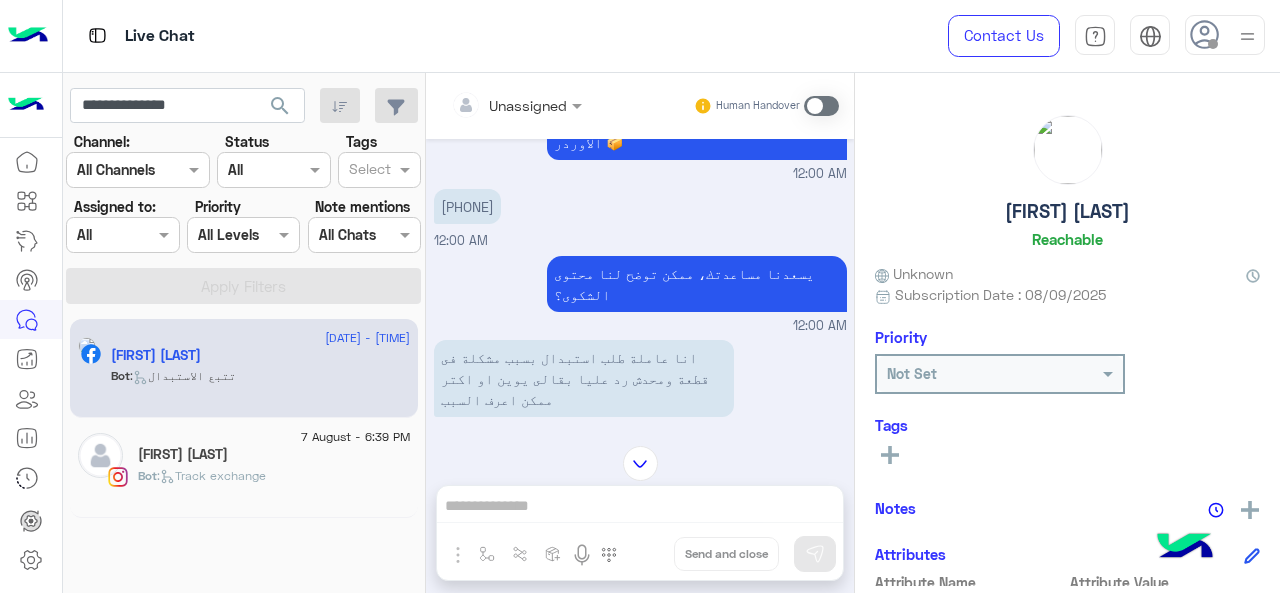 click on "[FIRST] [LAST]" 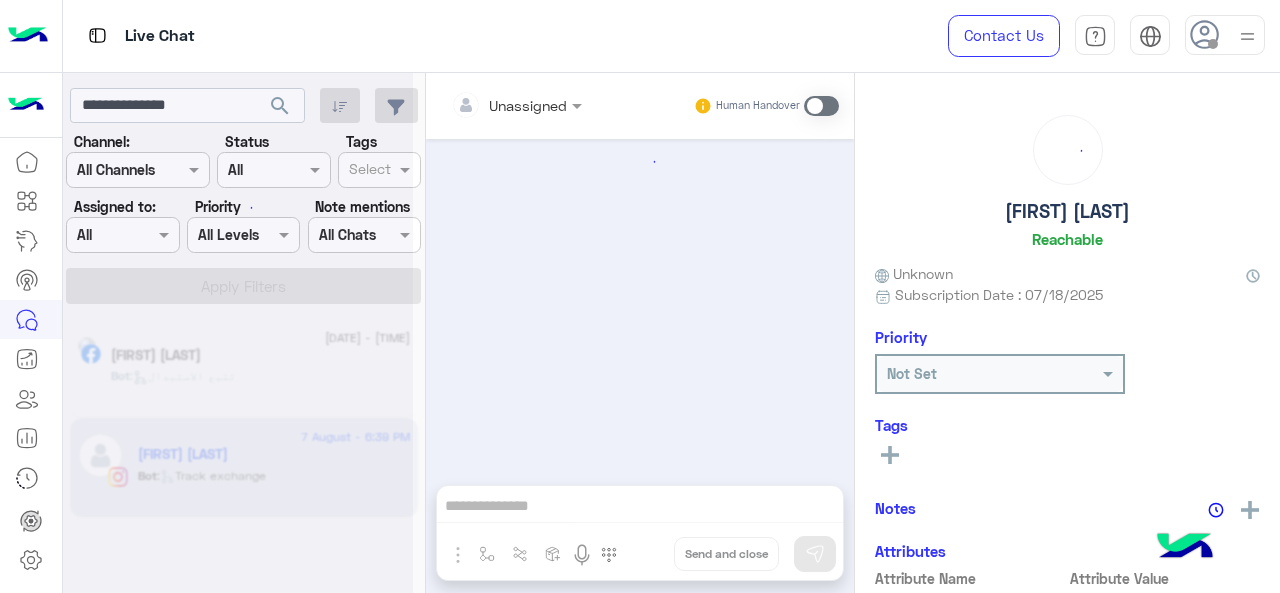 scroll, scrollTop: 794, scrollLeft: 0, axis: vertical 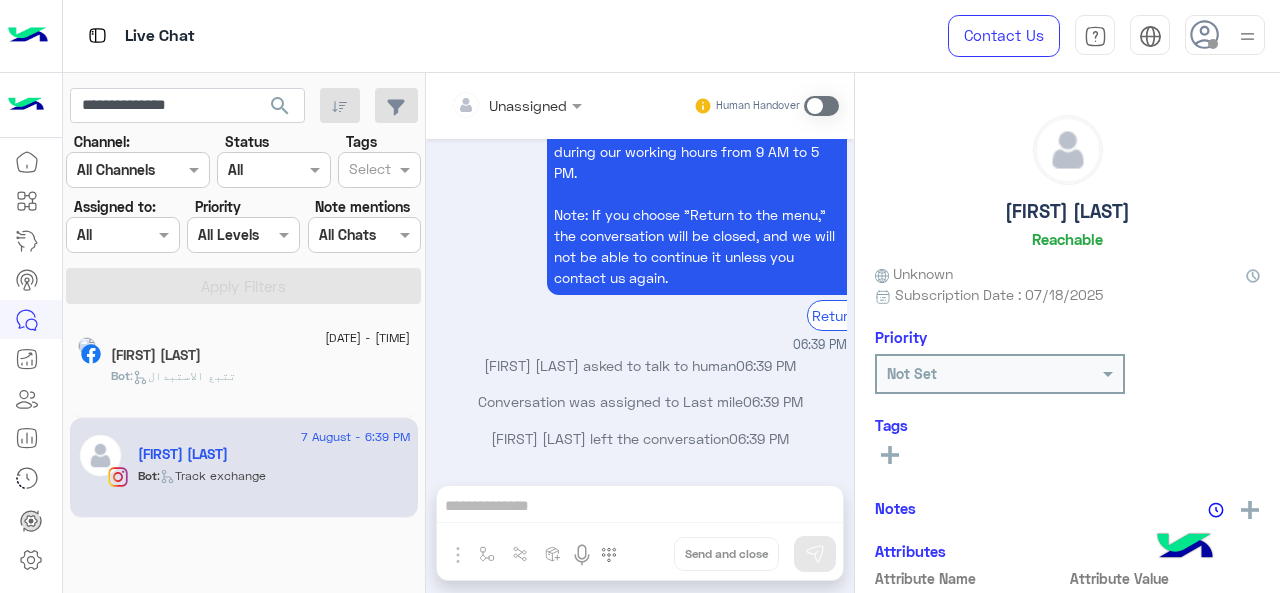 click at bounding box center [516, 104] 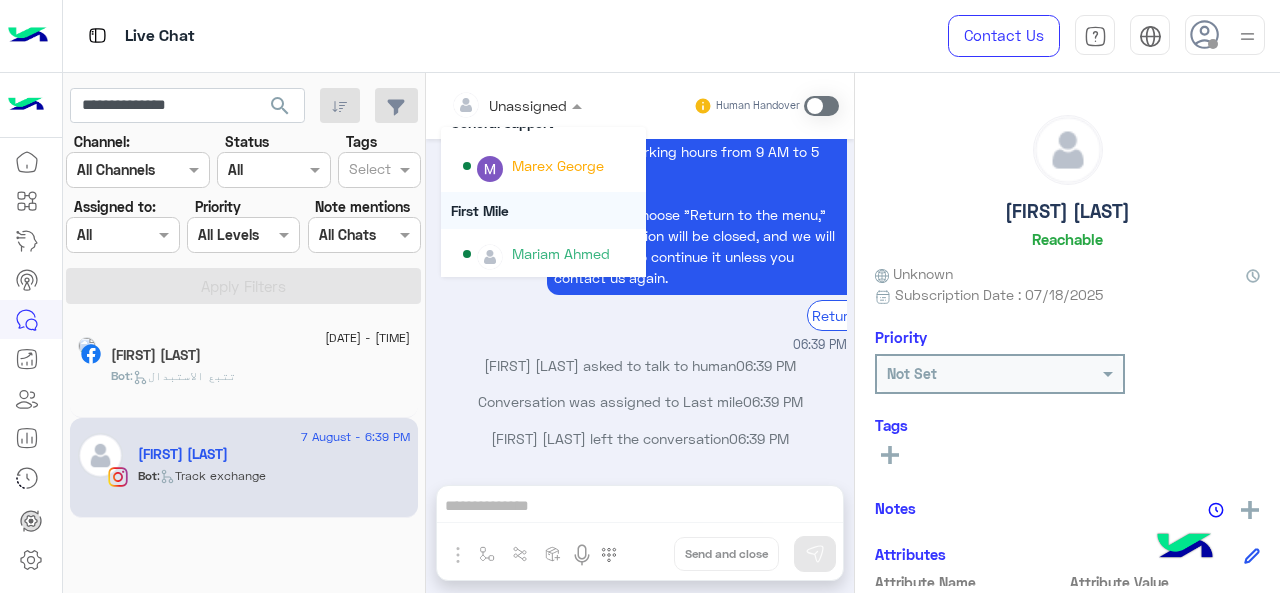 scroll, scrollTop: 406, scrollLeft: 0, axis: vertical 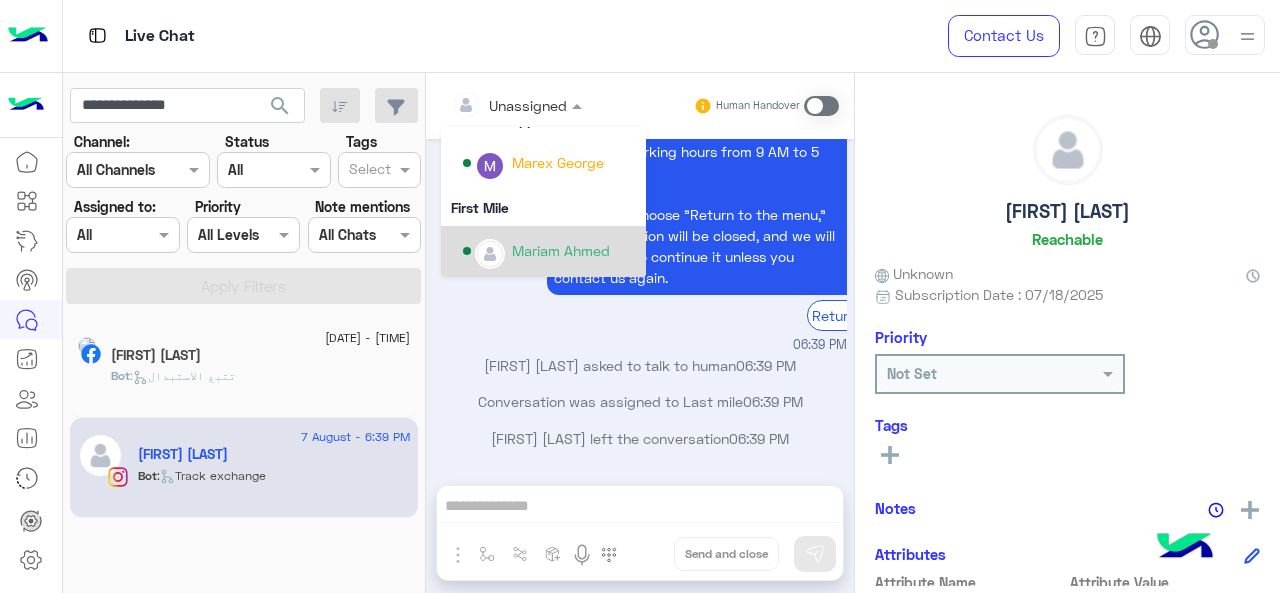 click on "Mariam Ahmed" at bounding box center (561, 250) 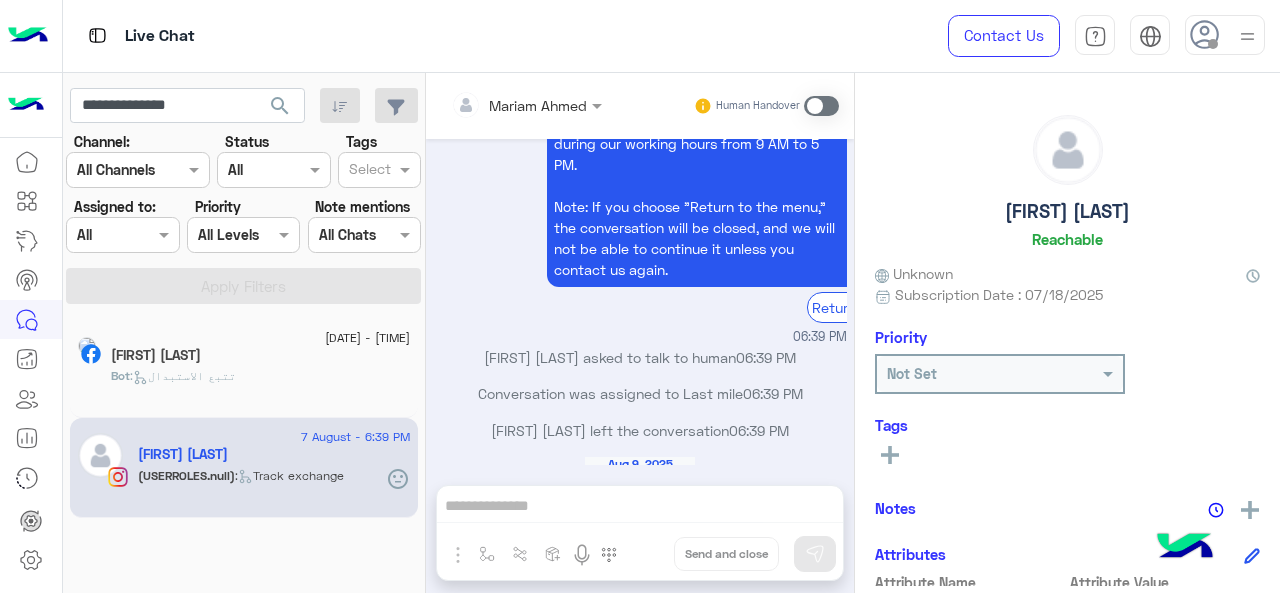 scroll, scrollTop: 887, scrollLeft: 0, axis: vertical 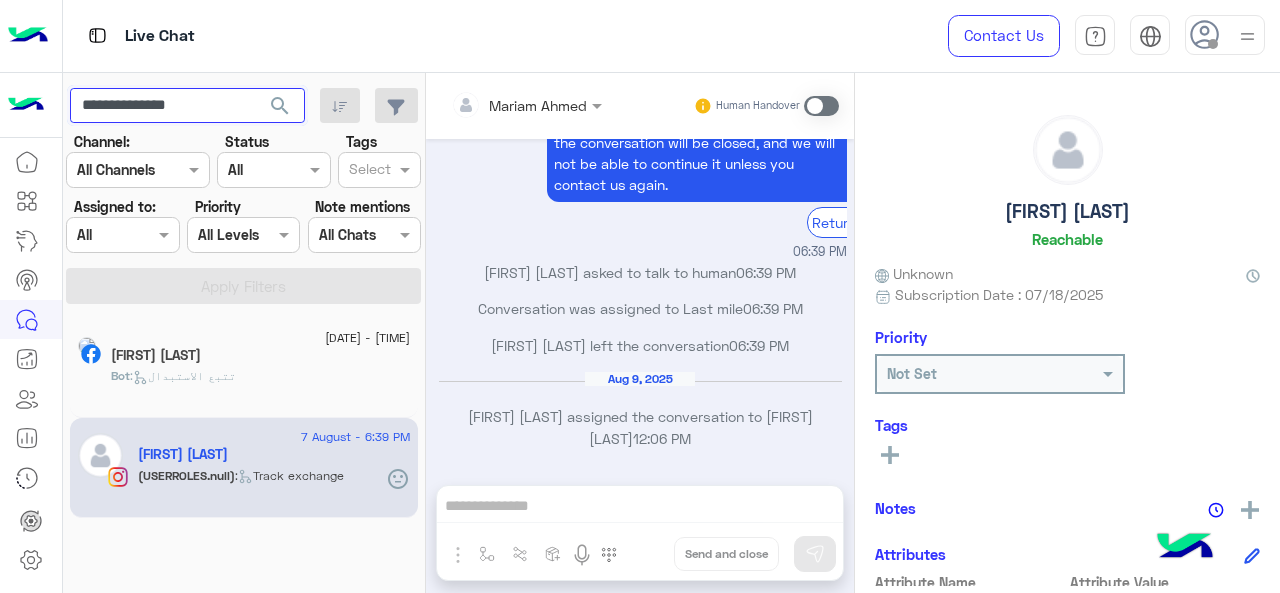 click on "**********" at bounding box center (187, 106) 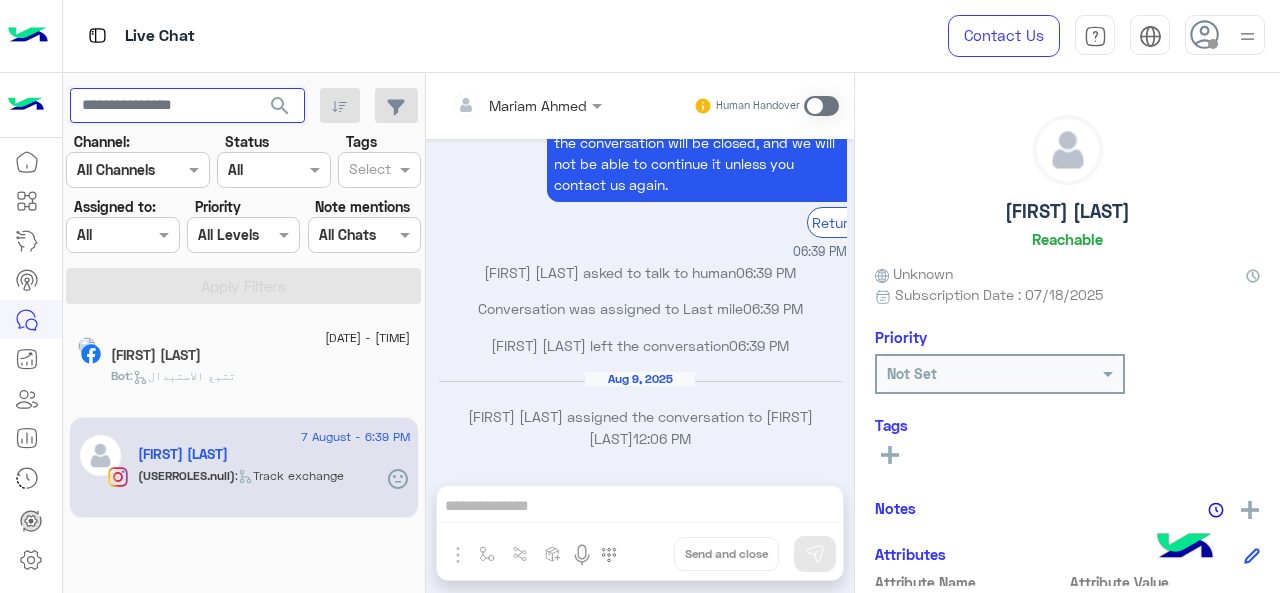 type 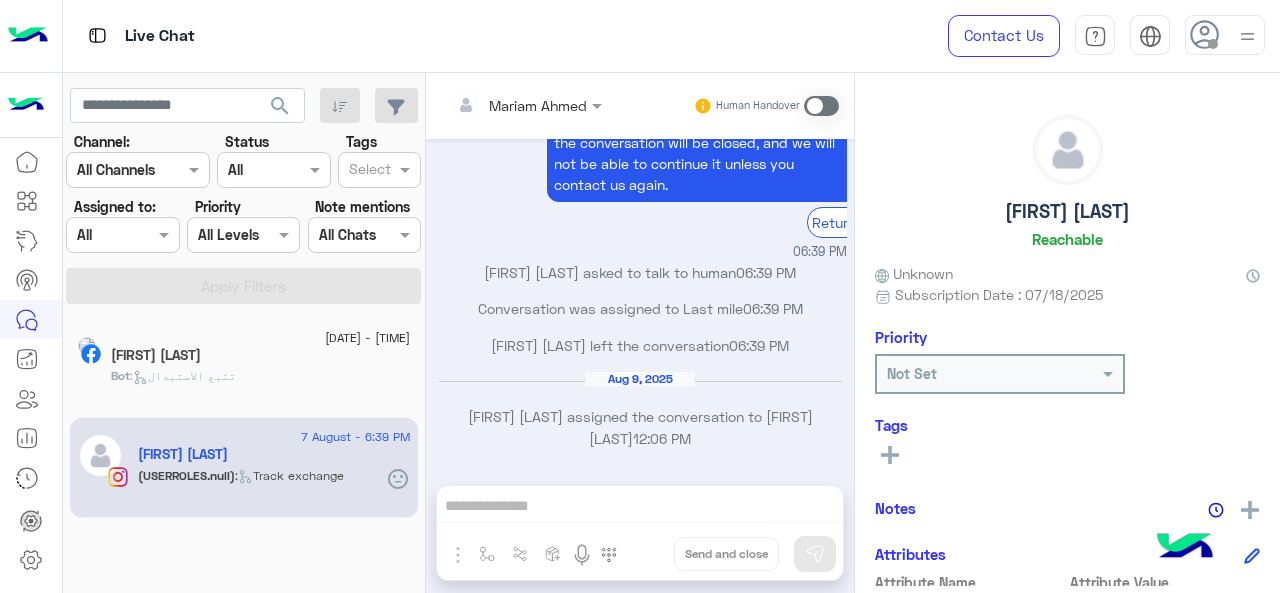 click on "search" 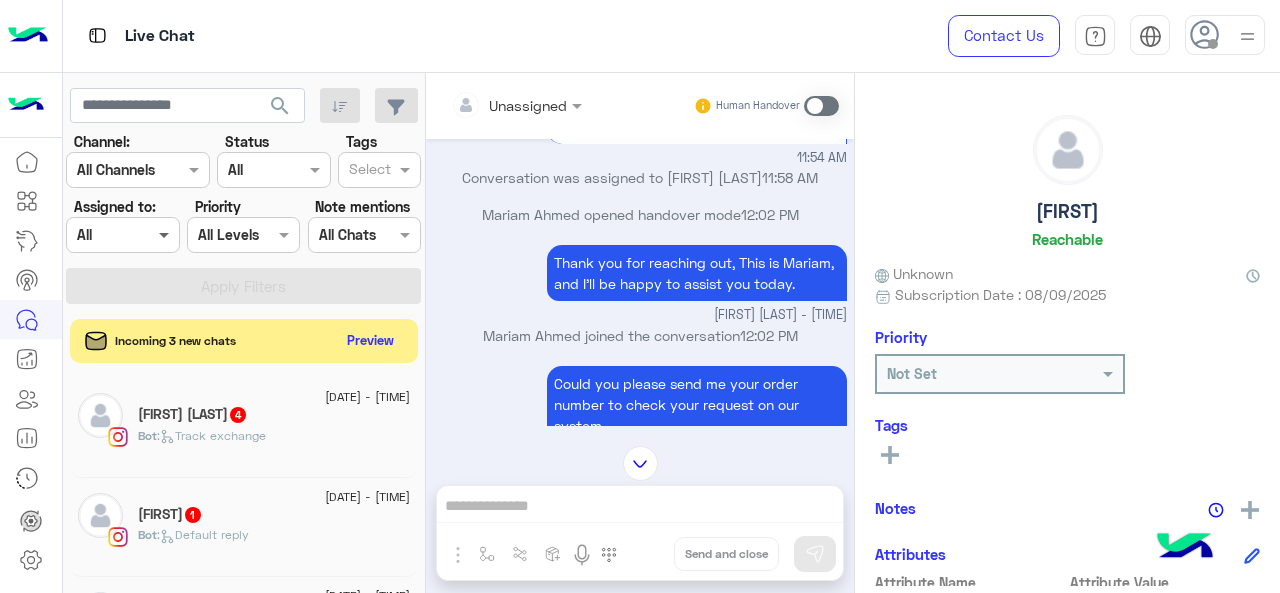 scroll, scrollTop: 308, scrollLeft: 0, axis: vertical 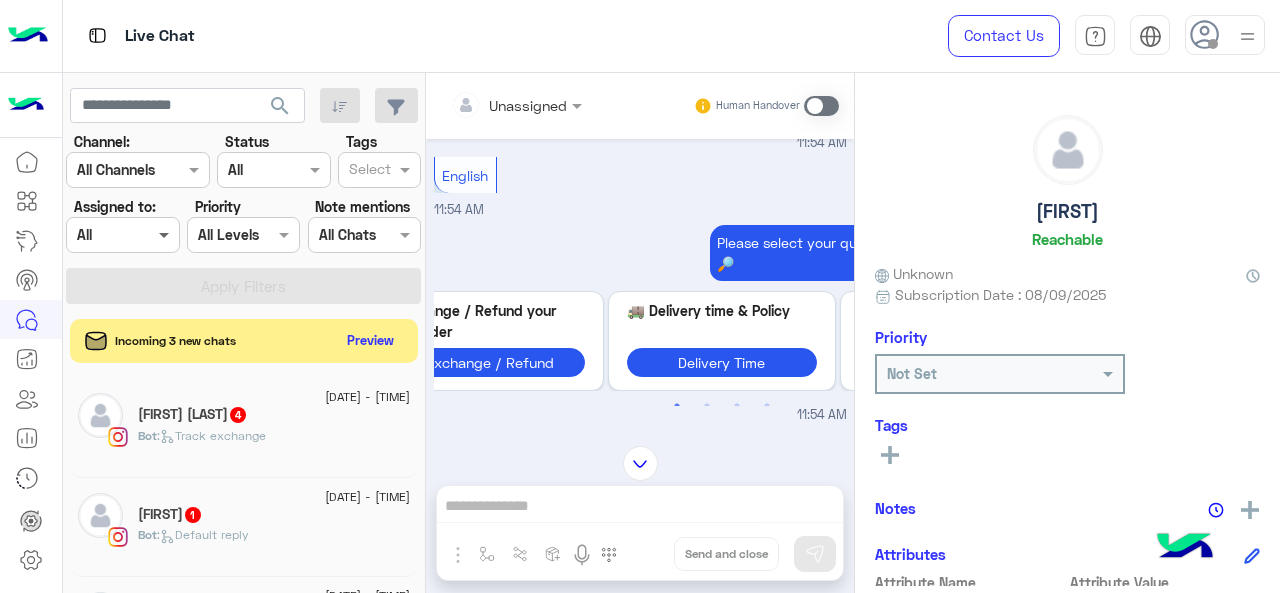 click at bounding box center [166, 234] 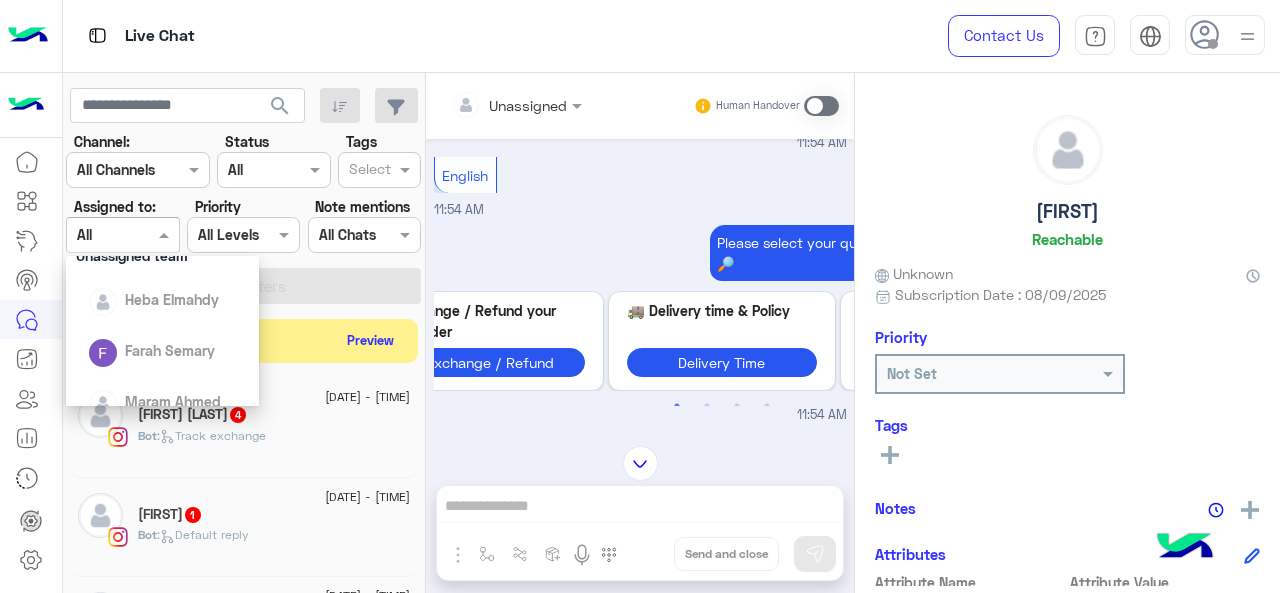 scroll, scrollTop: 0, scrollLeft: 0, axis: both 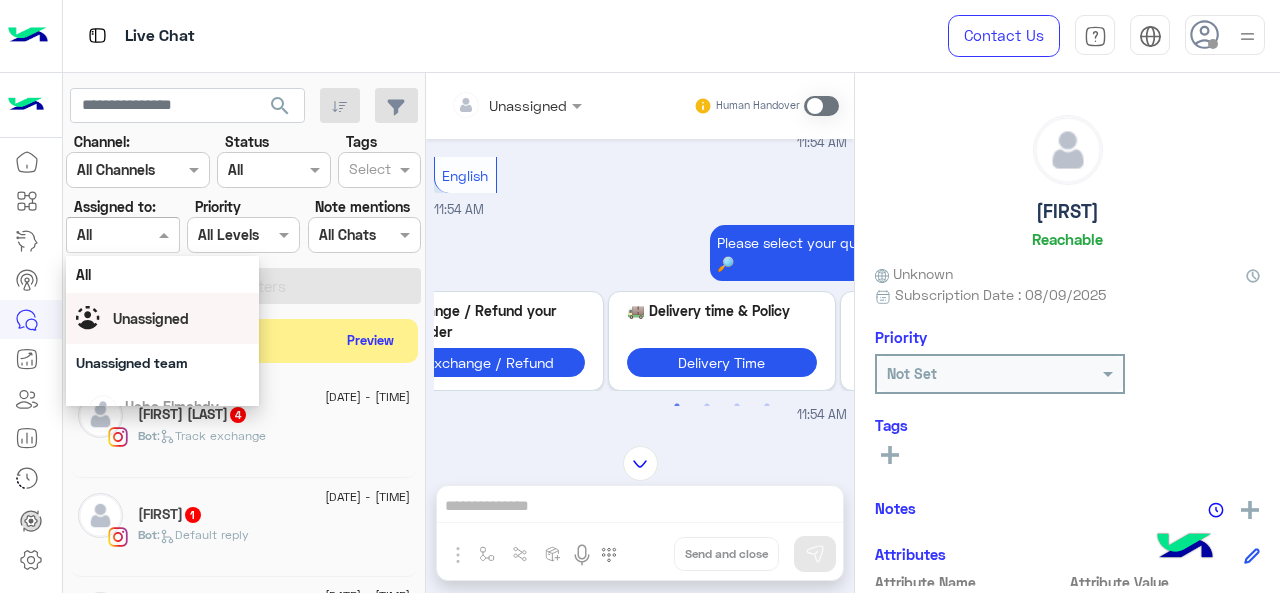 click on "Unassigned" at bounding box center (163, 318) 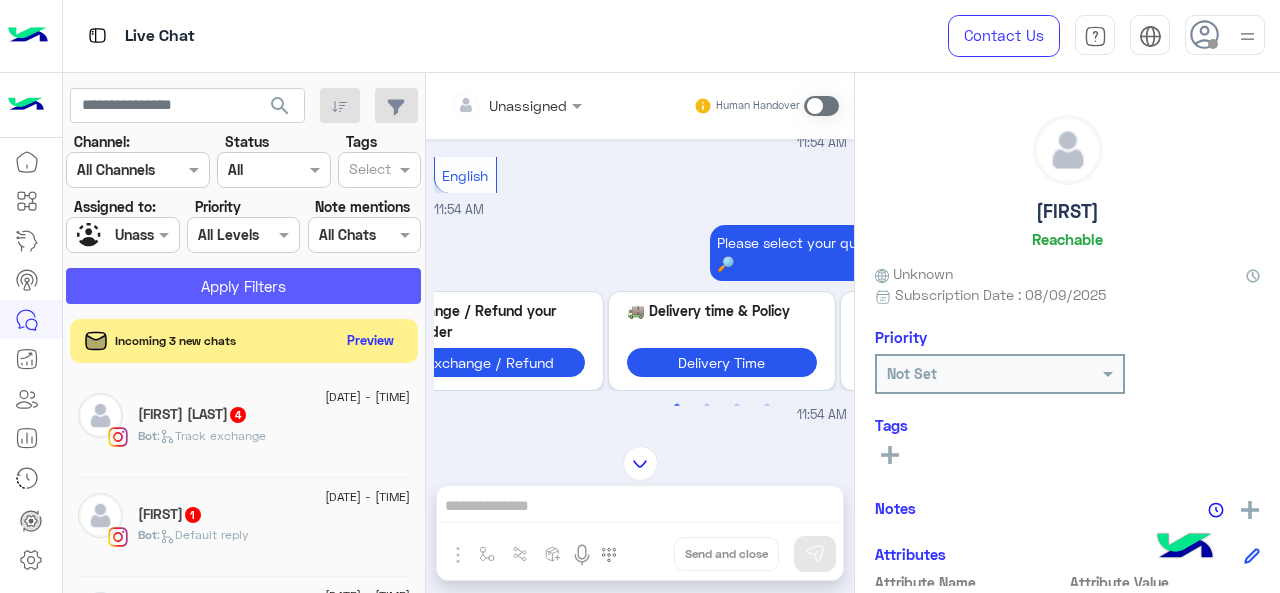 click on "Apply Filters" 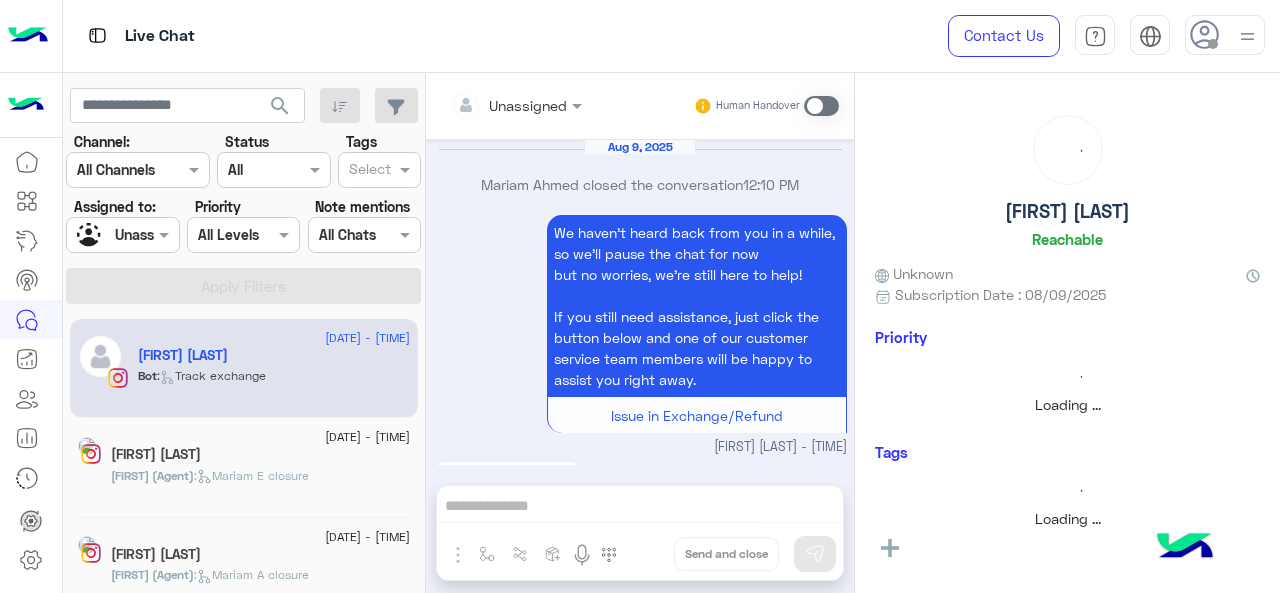 scroll, scrollTop: 1130, scrollLeft: 0, axis: vertical 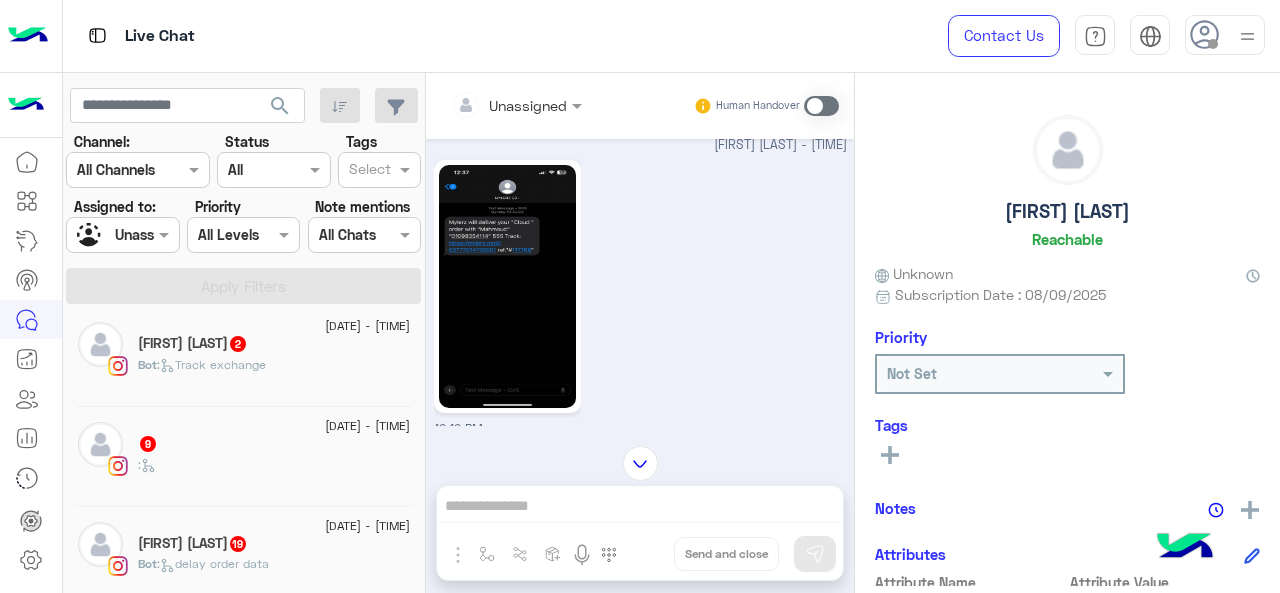 click on "Bot :   Track exchange" 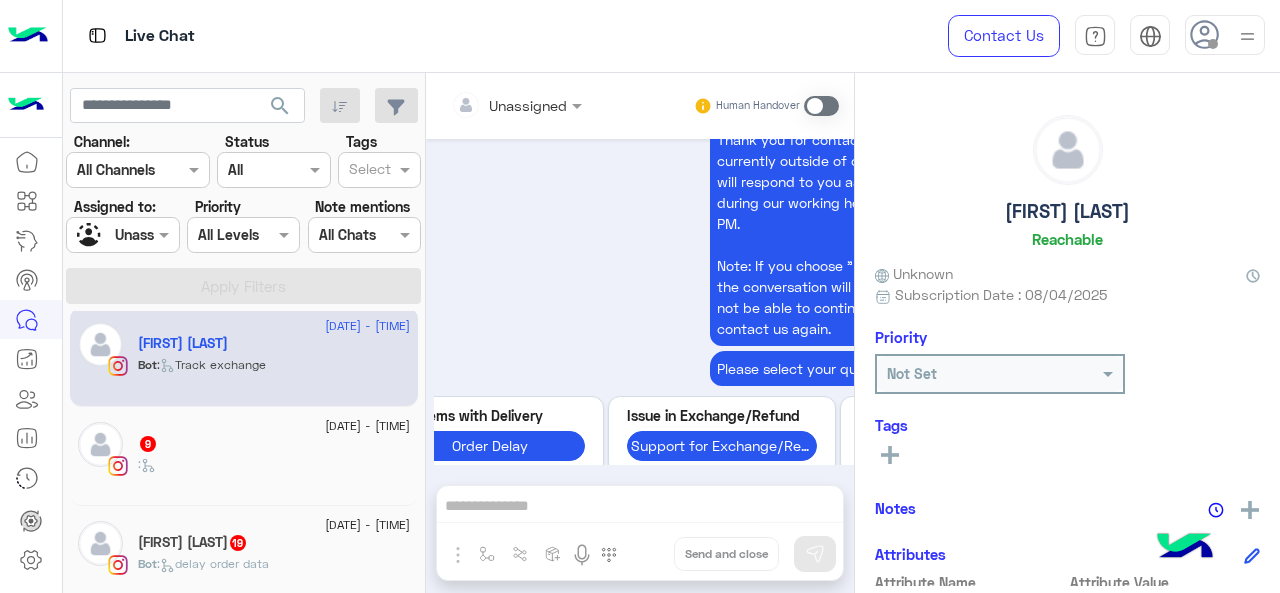 scroll, scrollTop: 1410, scrollLeft: 0, axis: vertical 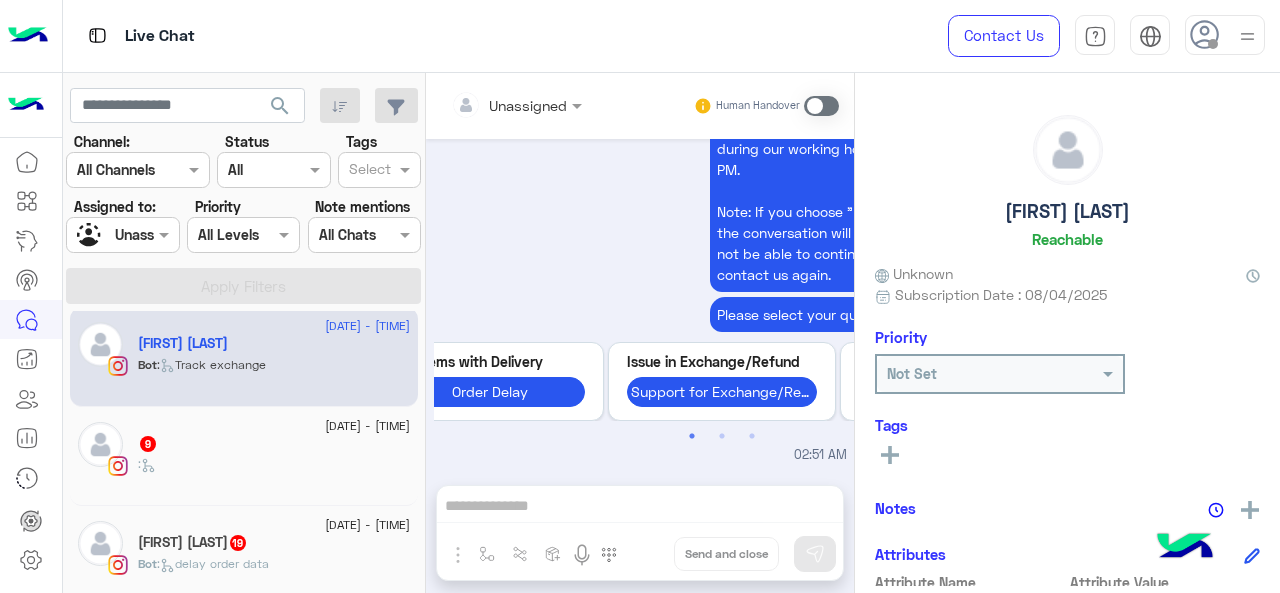 click on "9" 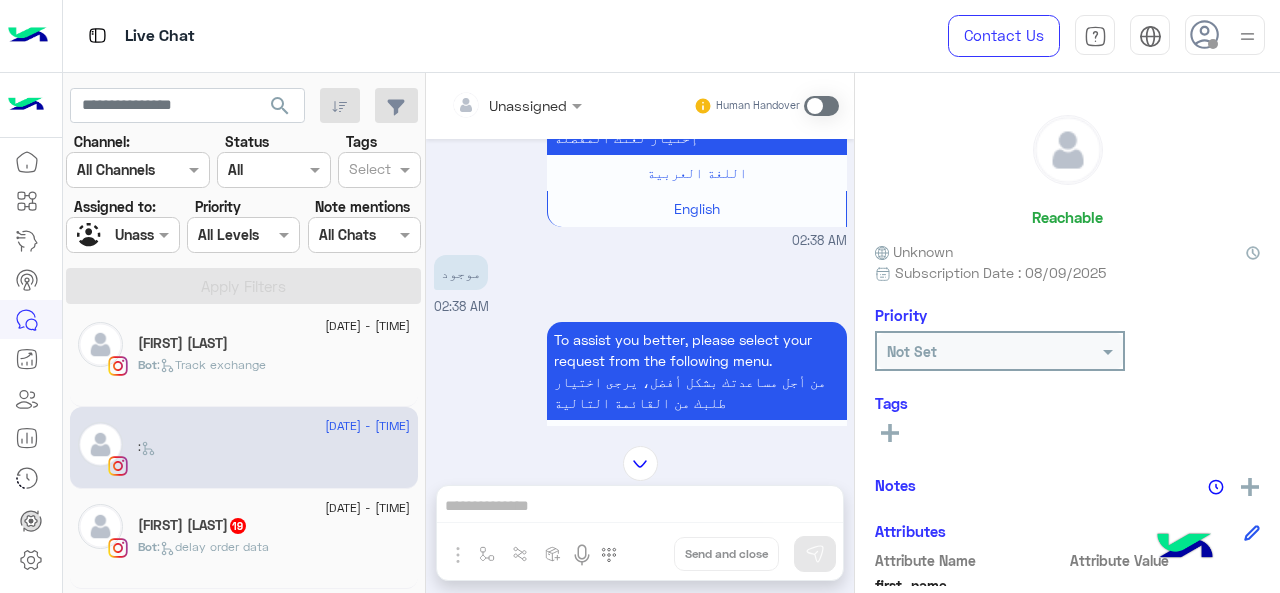 scroll, scrollTop: 0, scrollLeft: 0, axis: both 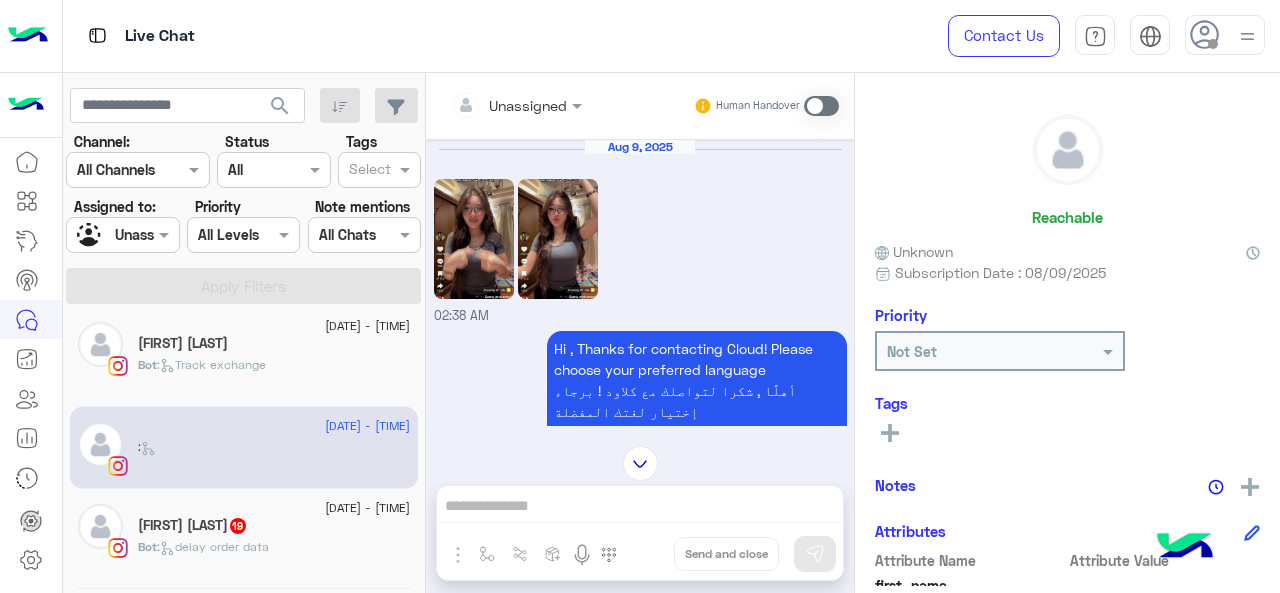 click on "[FIRST] [LAST]  19" 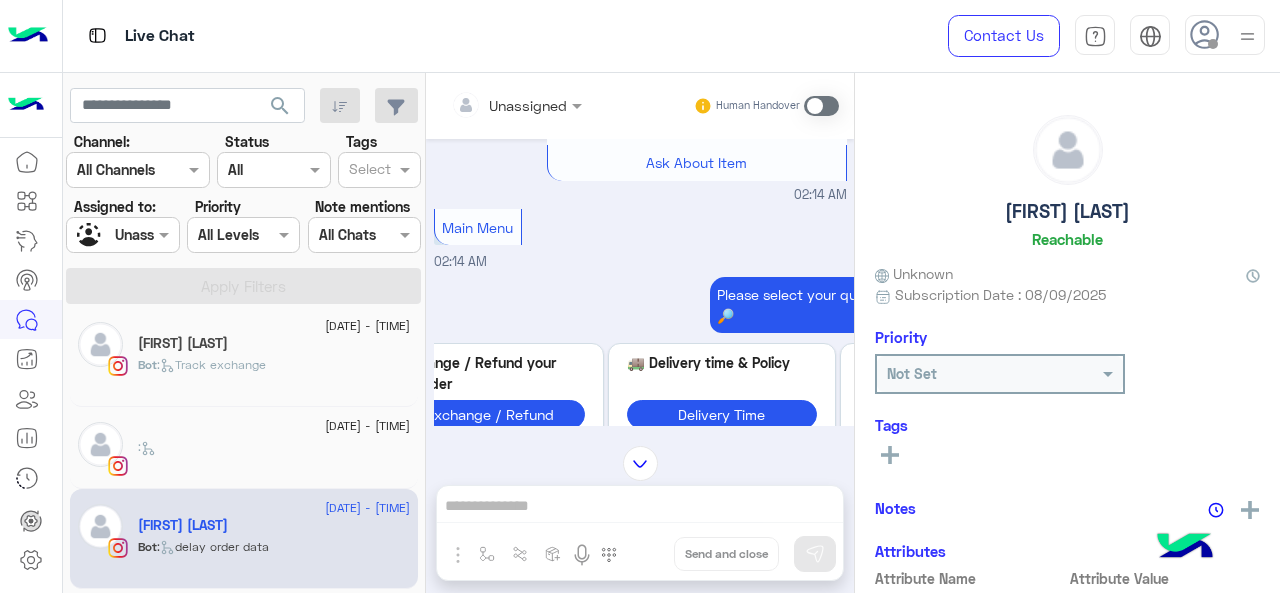 scroll 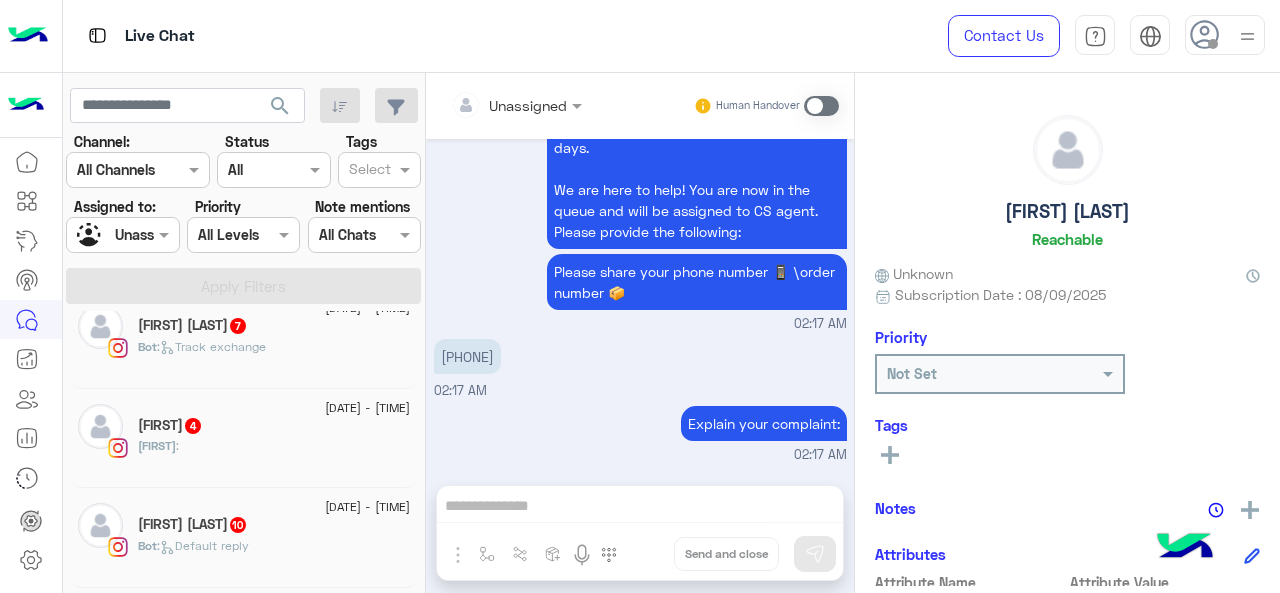 click on "[DATE] - [TIME] [FIRST]   4 [FIRST] :" 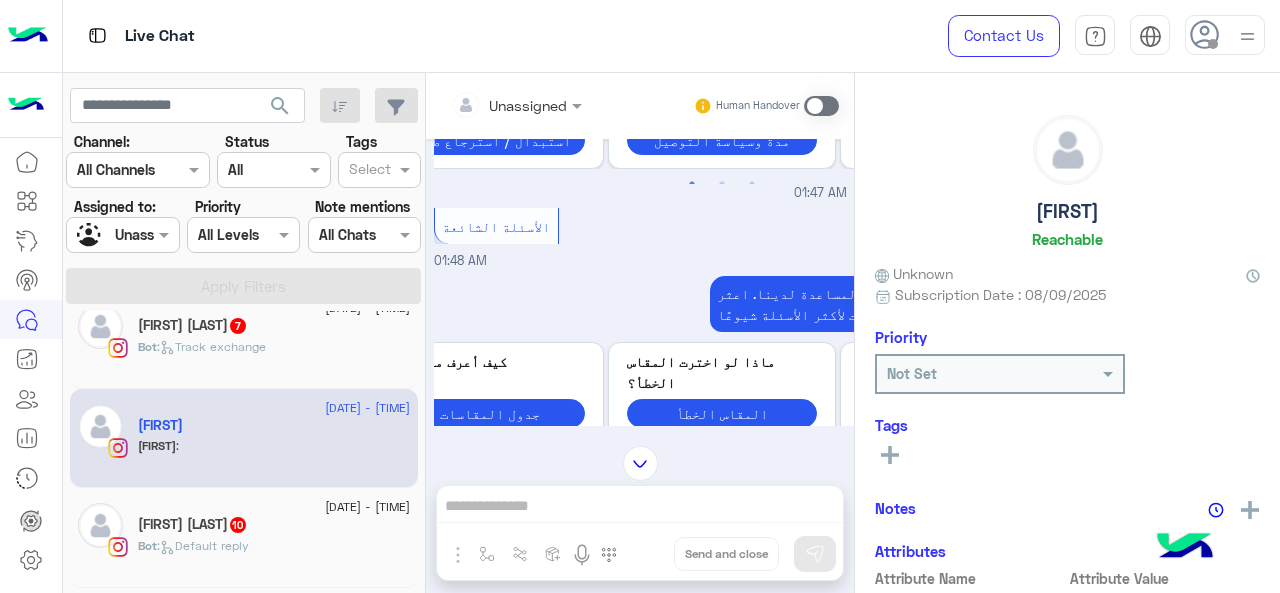 click on "[DATE] - [TIME] [FIRST]   2 Bot :   The prices of this items [DATE] - [TIME] [FIRST] [LAST]  14 Bot :   Track exchange [DATE] - [TIME] [FIRST]   Bot :   The prices of this items [DATE] - [TIME] [FIRST] [LAST]  5 Bot :    restocked [DATE] - [TIME]  [FIRST]   4 [FIRST] :     [DATE] - [TIME] [FIRST] [LAST]  5 Bot :   FAQs  [DATE] - [TIME] [FIRST] [LAST]  Bot :   Track exchange [DATE] - [TIME]     :     [DATE] - [TIME] [FIRST] [LAST]  7 Bot :   delay order data [DATE] - [TIME] [FIRST] [LAST]  7 Bot :   Track exchange [DATE] - [TIME] [FIRST]   [FIRST] :  [DATE] - [TIME] [FIRST] [LAST]  10 Bot :   Default reply [DATE] - [TIME] [FIRST] ♕  11 Bot :   delay order data [DATE] - [TIME] [FIRST]   8 Bot :   FAQs  [DATE] - [TIME] 🤍   13 Bot :   delay order data [DATE] - [TIME] [FIRST] [LAST]  8 Bot :   Default reply [DATE] - [TIME] [FIRST] [LAST]  Bot :   تتبع الاستبدال [DATE] - [TIME] ⭐" 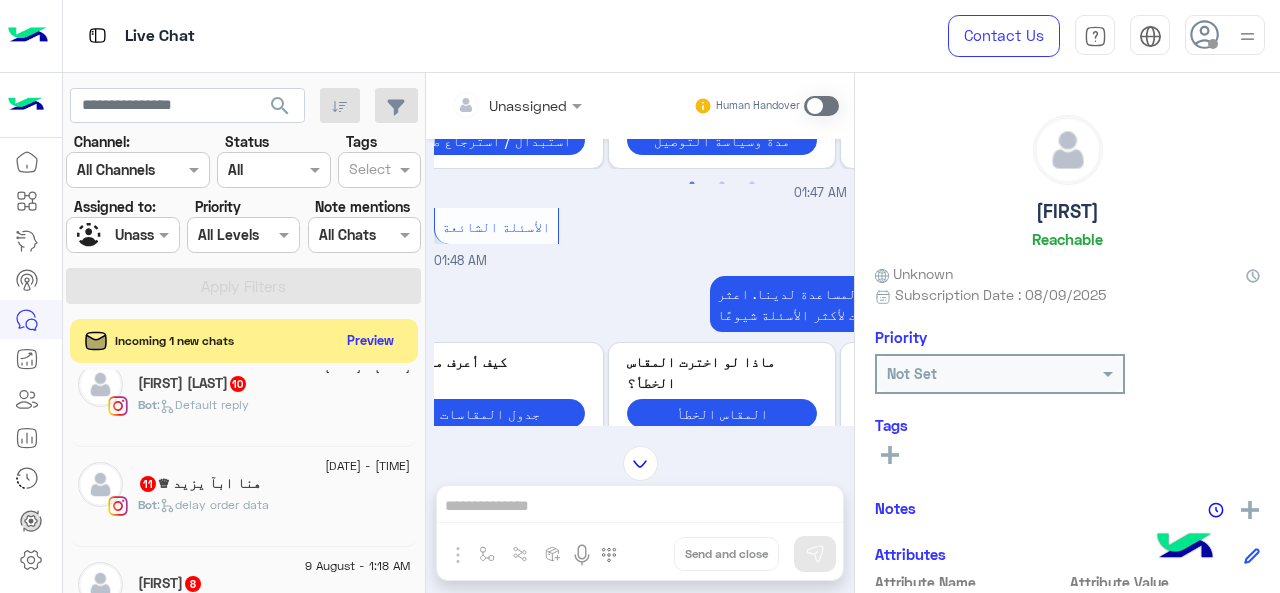 click on "Bot :   Default reply" 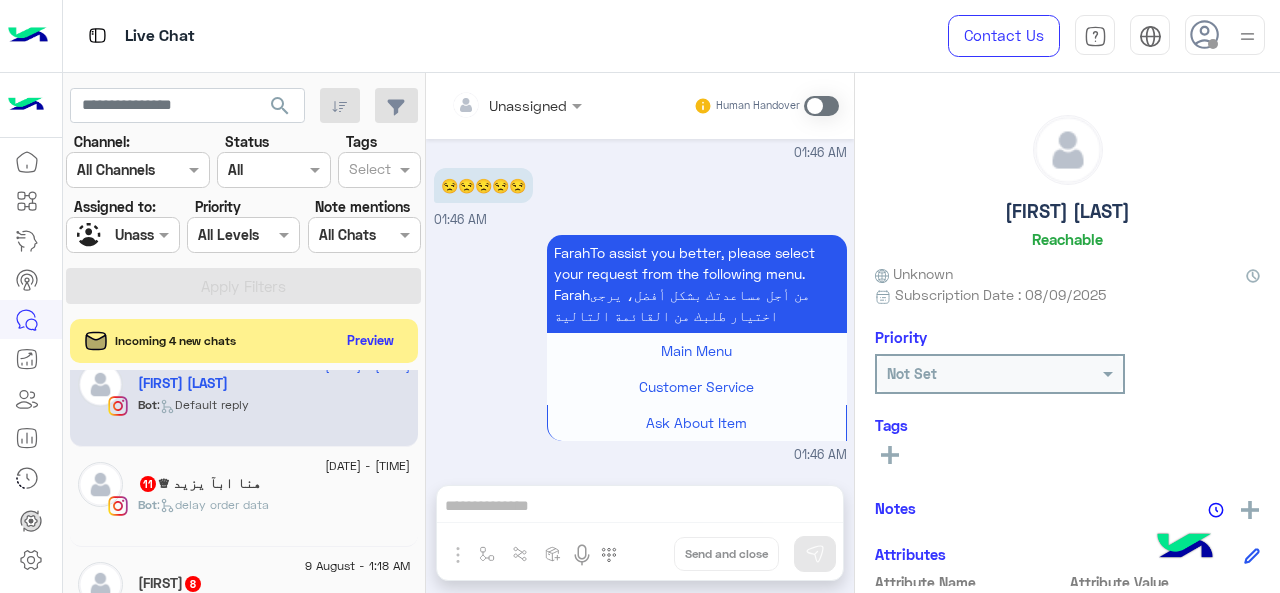 click on "Live Chat" at bounding box center (469, 36) 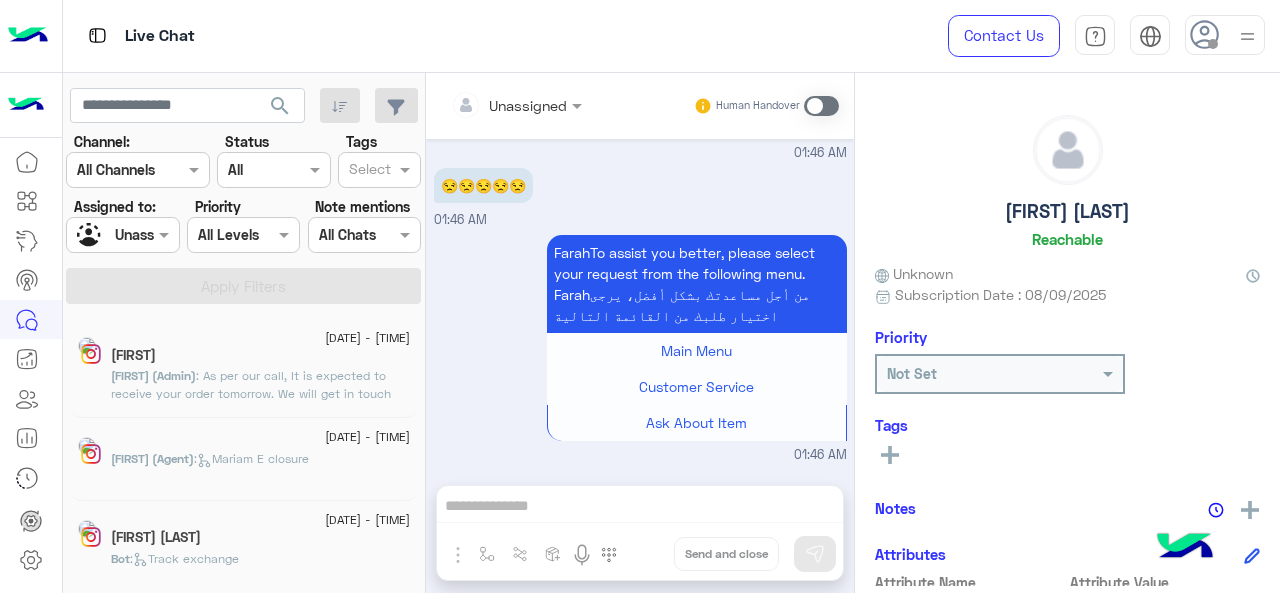 scroll, scrollTop: 10, scrollLeft: 0, axis: vertical 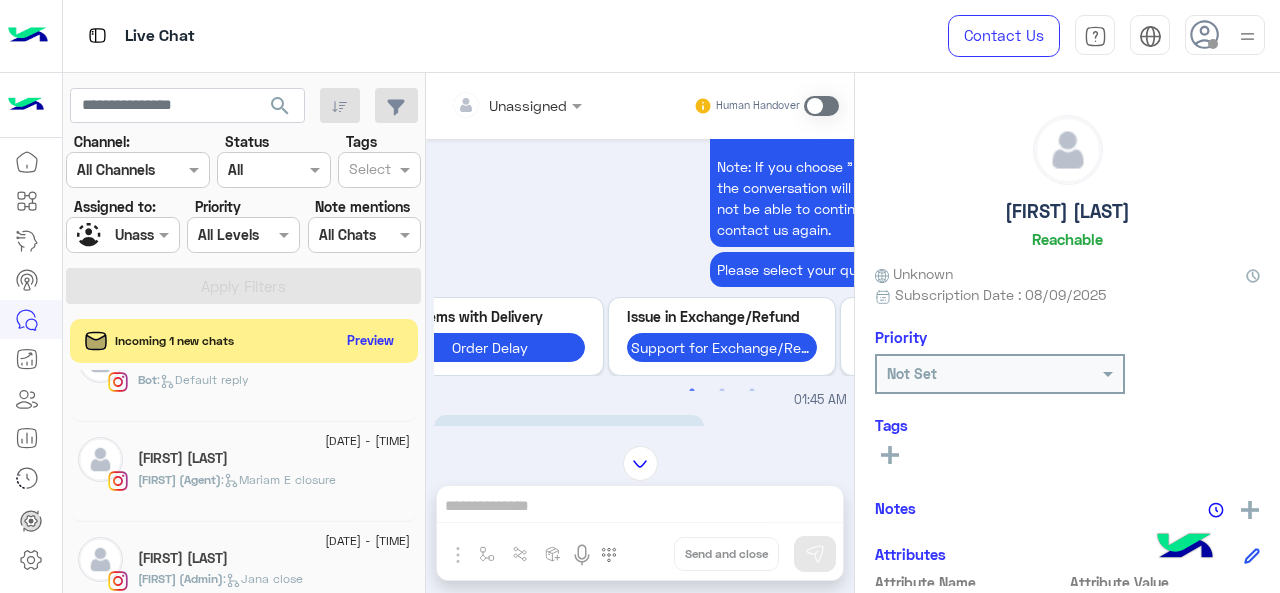 click 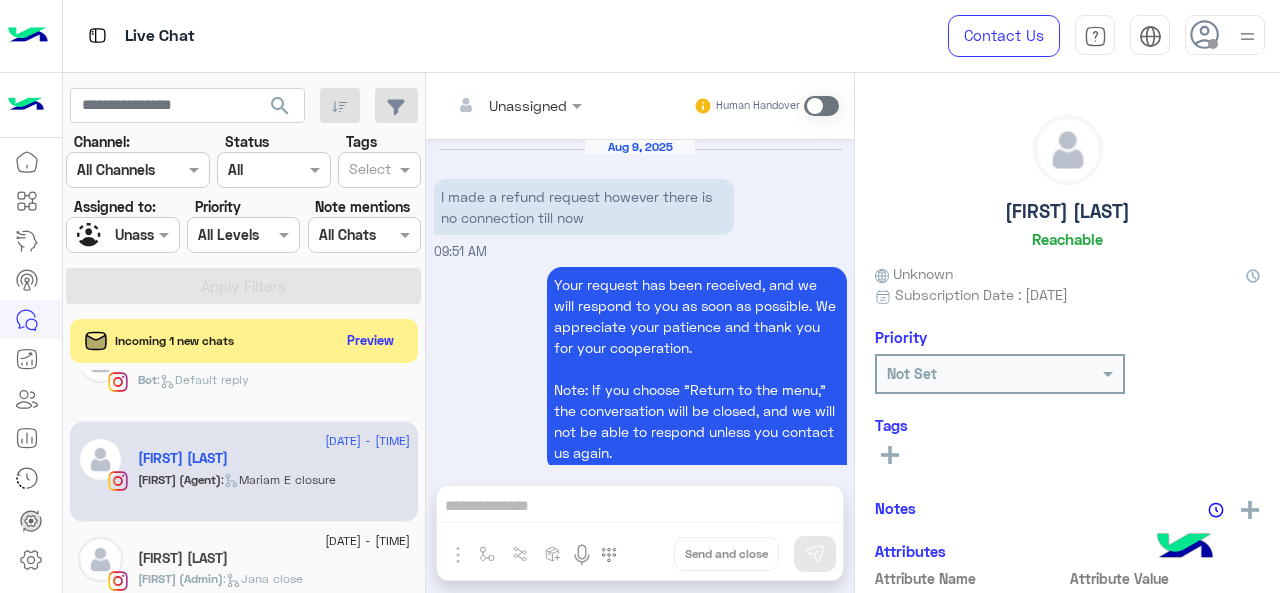 scroll, scrollTop: 856, scrollLeft: 0, axis: vertical 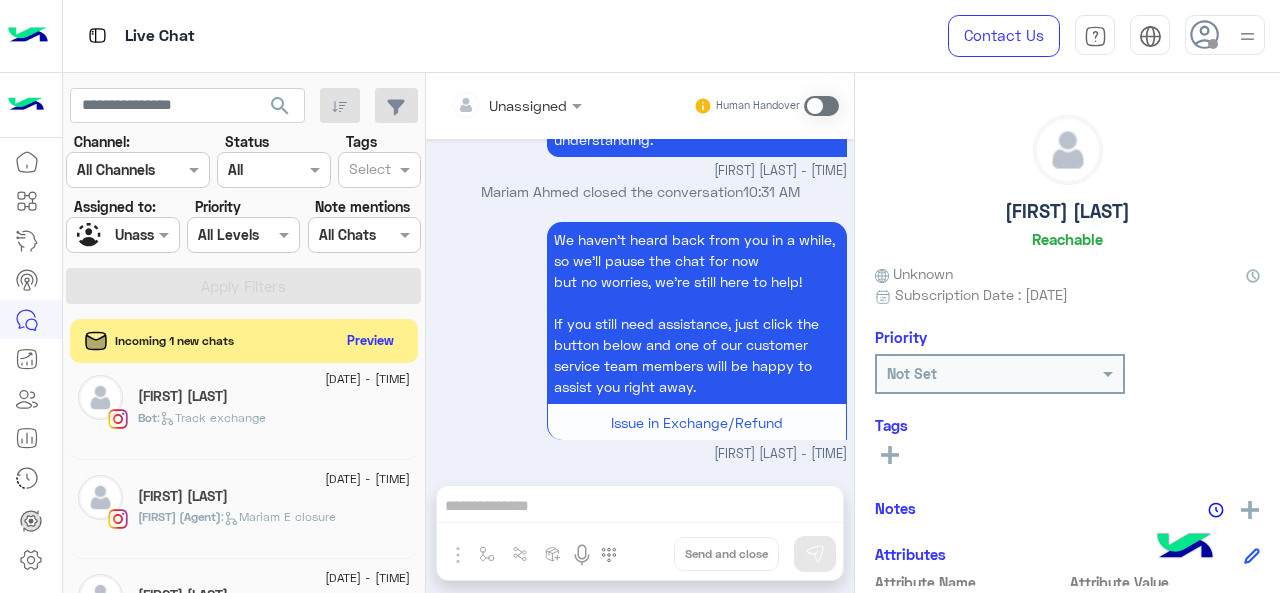 click on ":   Track exchange" 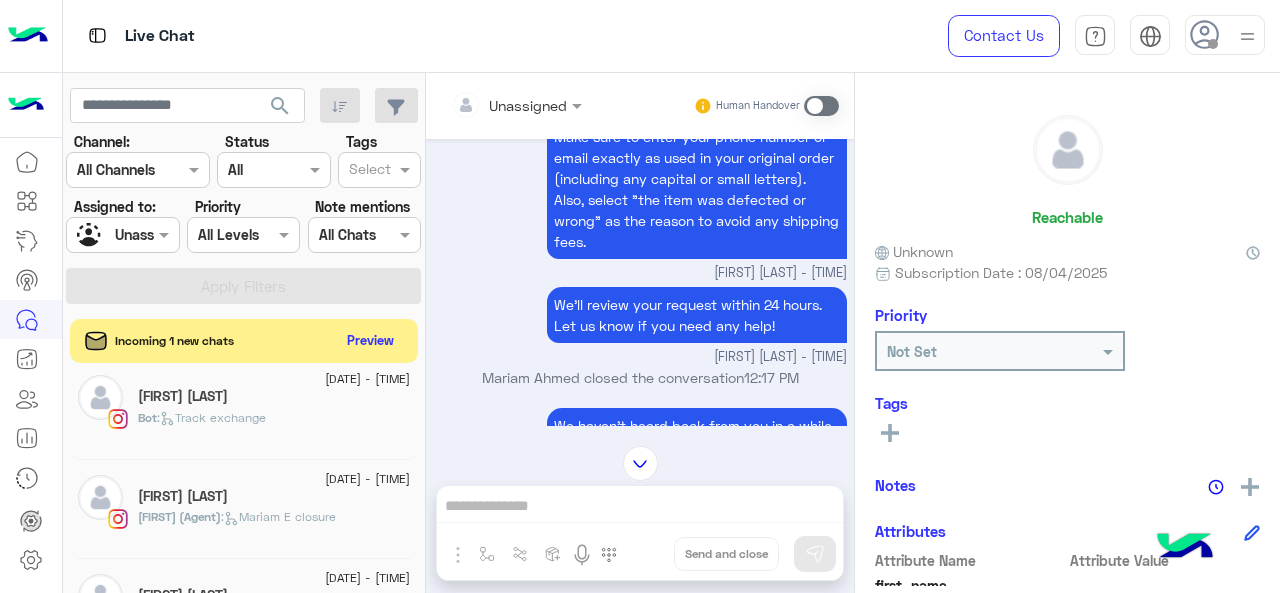 scroll, scrollTop: 412, scrollLeft: 0, axis: vertical 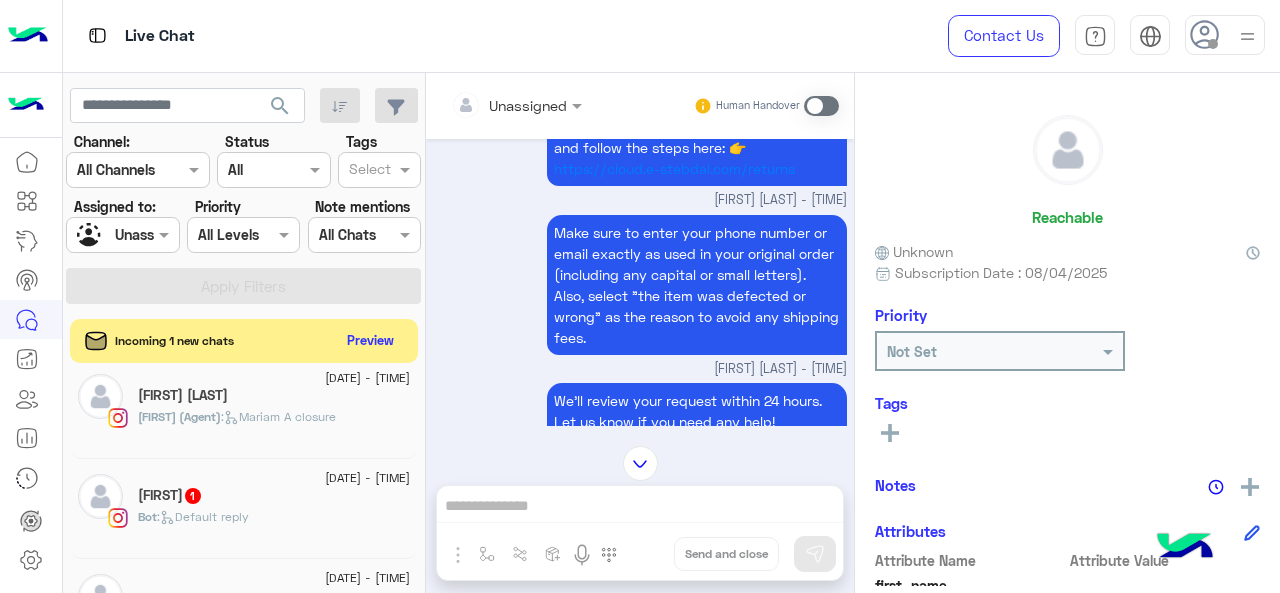 click 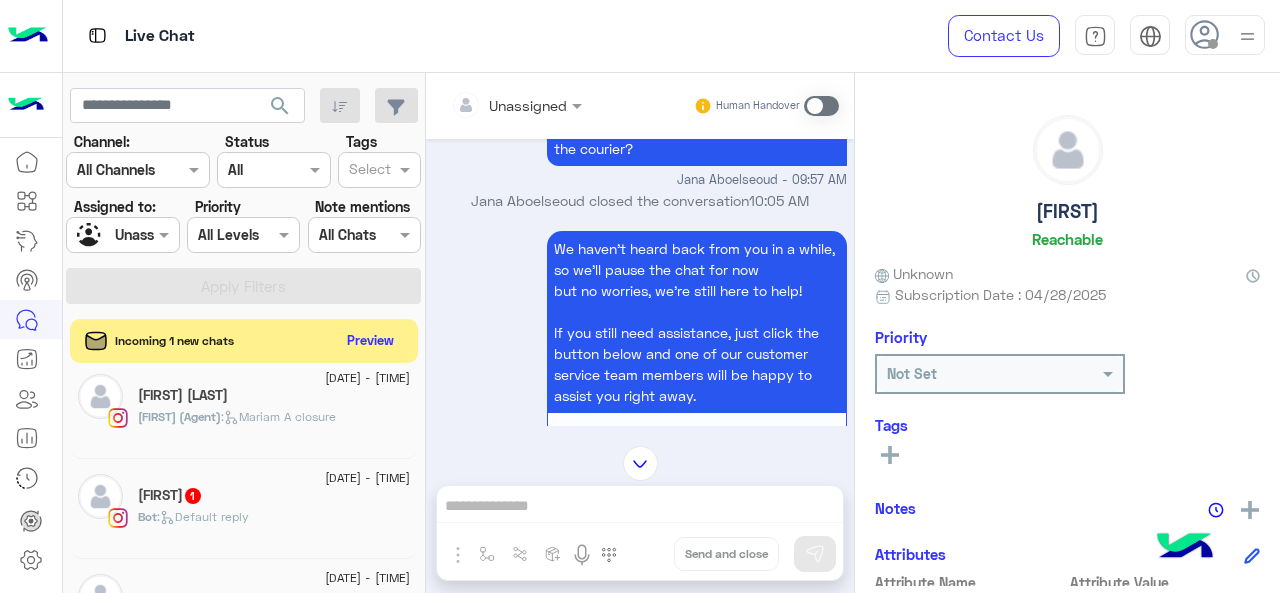 scroll, scrollTop: 556, scrollLeft: 0, axis: vertical 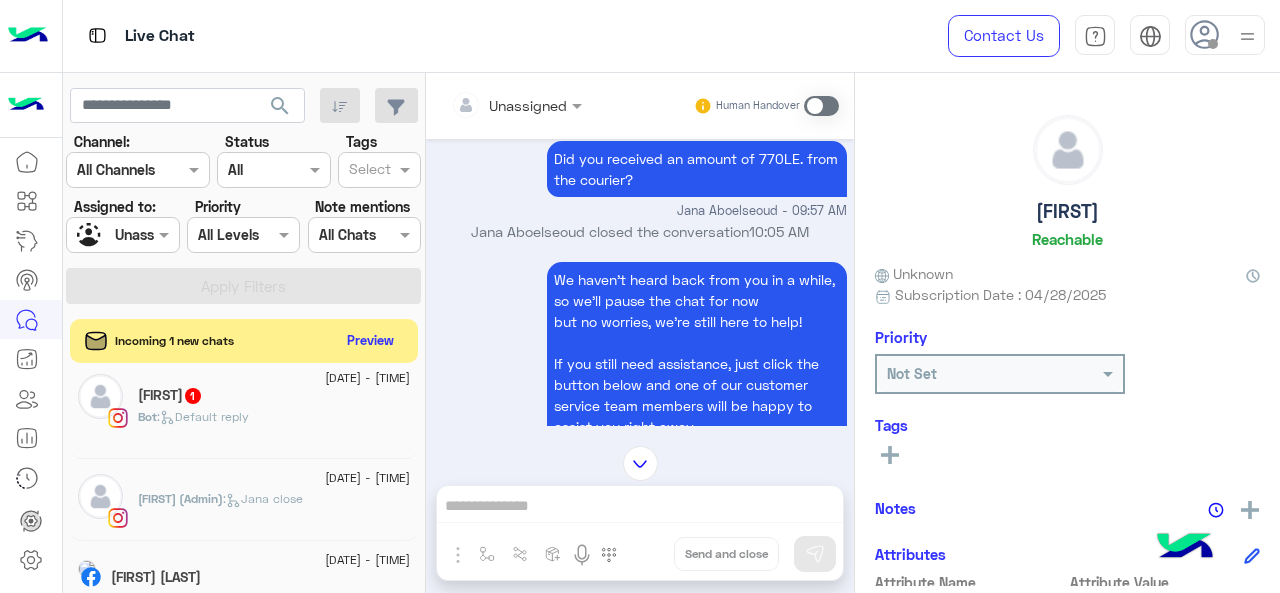 click on ":   Default reply" 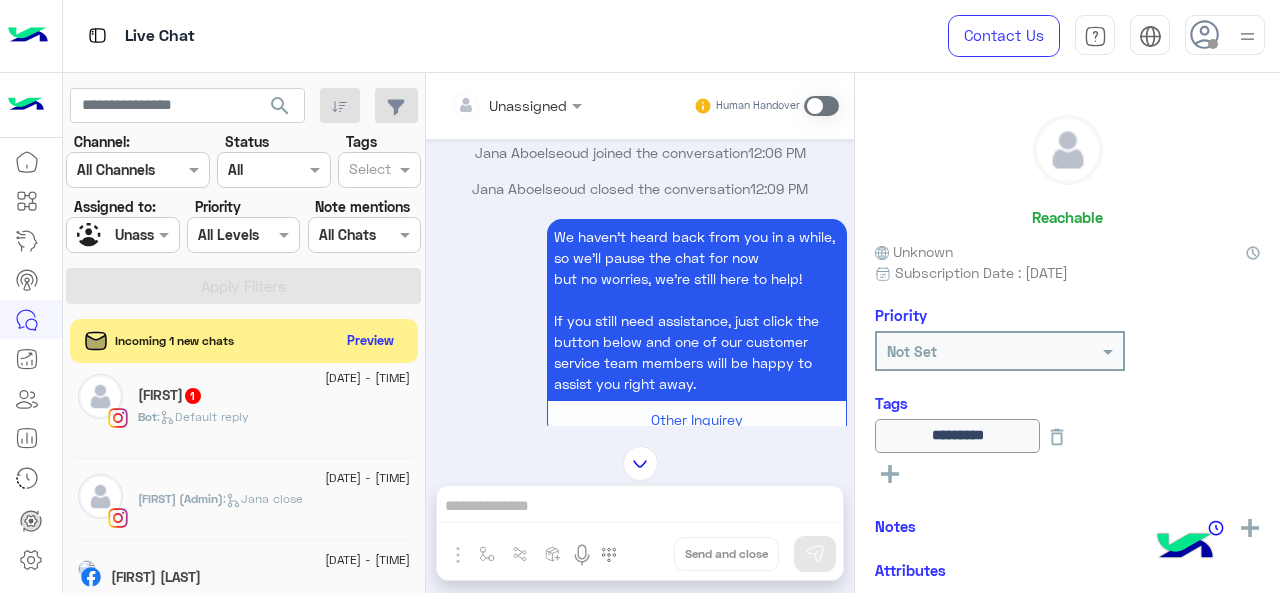 scroll, scrollTop: 636, scrollLeft: 0, axis: vertical 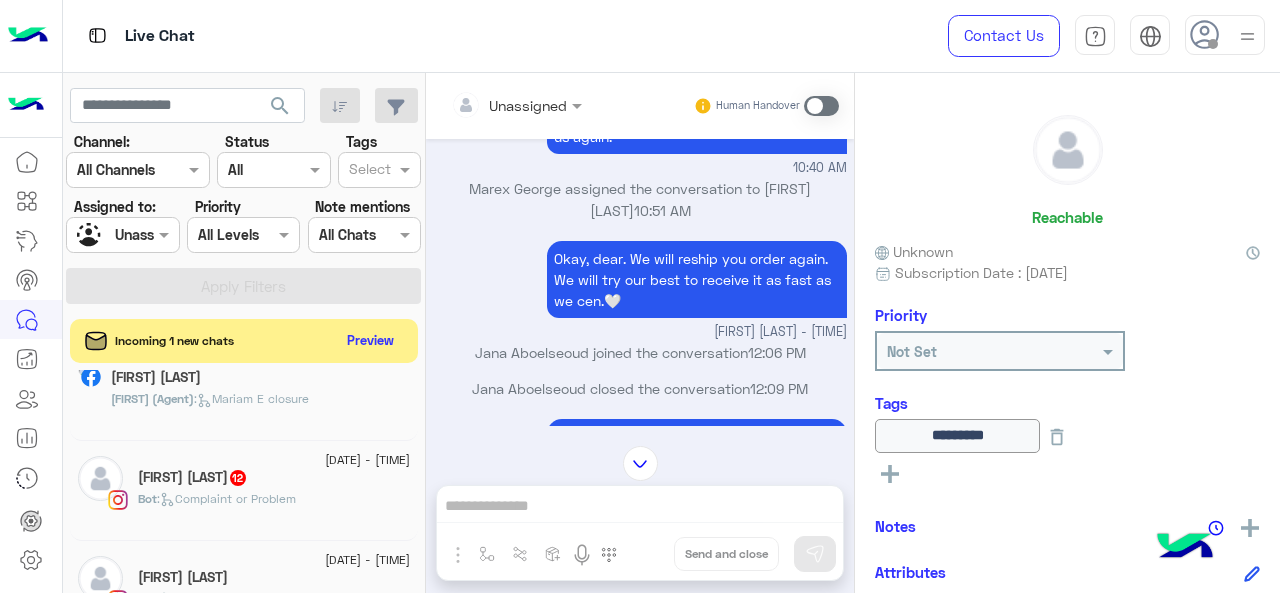 click on ":   Complaint or Problem" 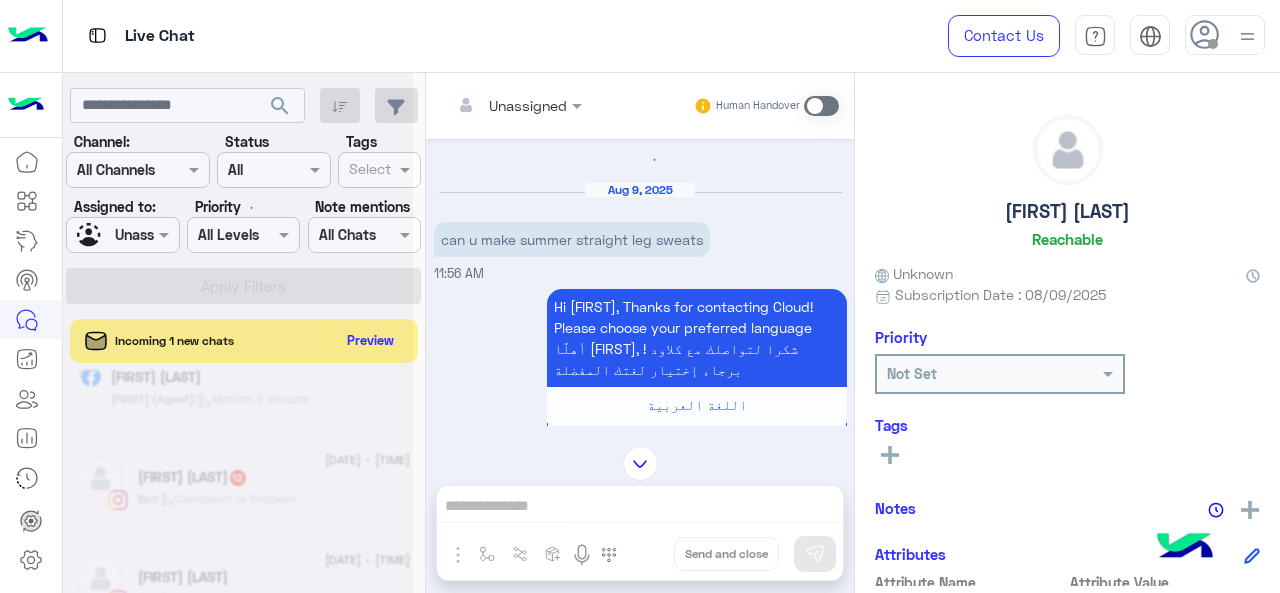 scroll, scrollTop: 0, scrollLeft: 0, axis: both 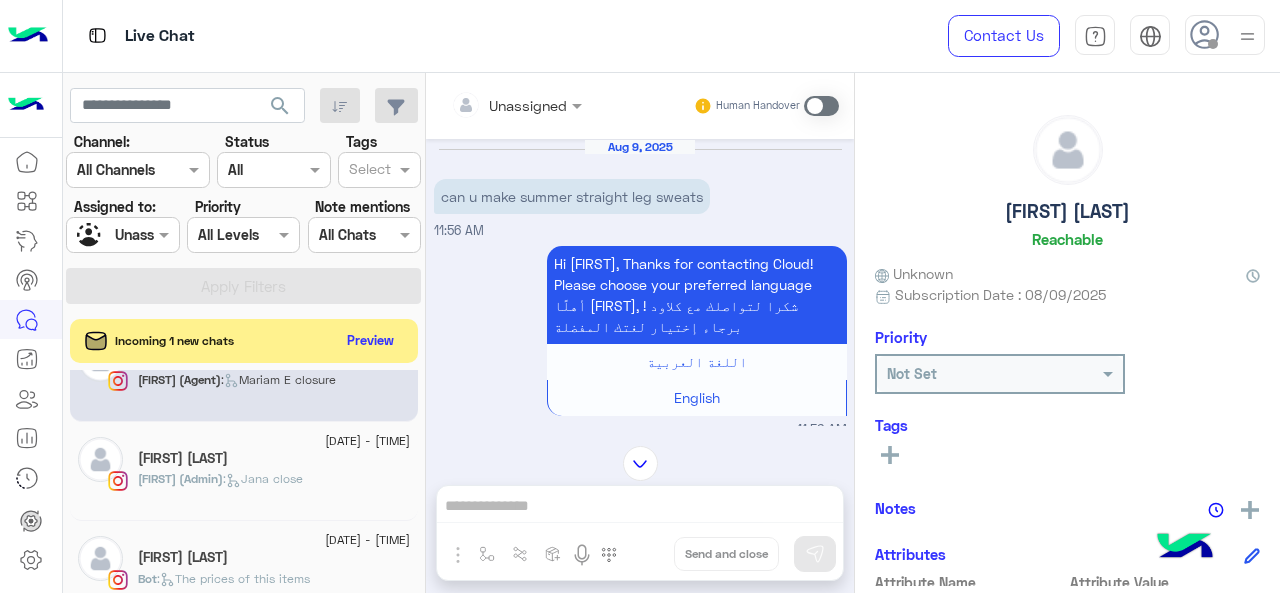 click on "[FIRST] [LAST]" 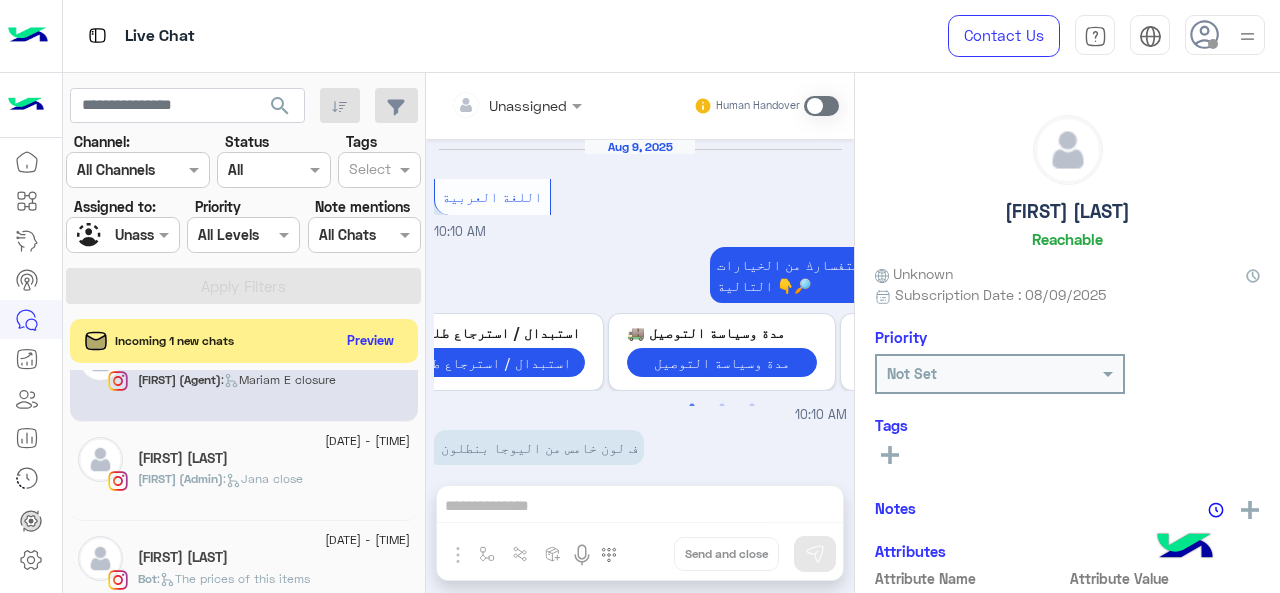 scroll, scrollTop: 1178, scrollLeft: 0, axis: vertical 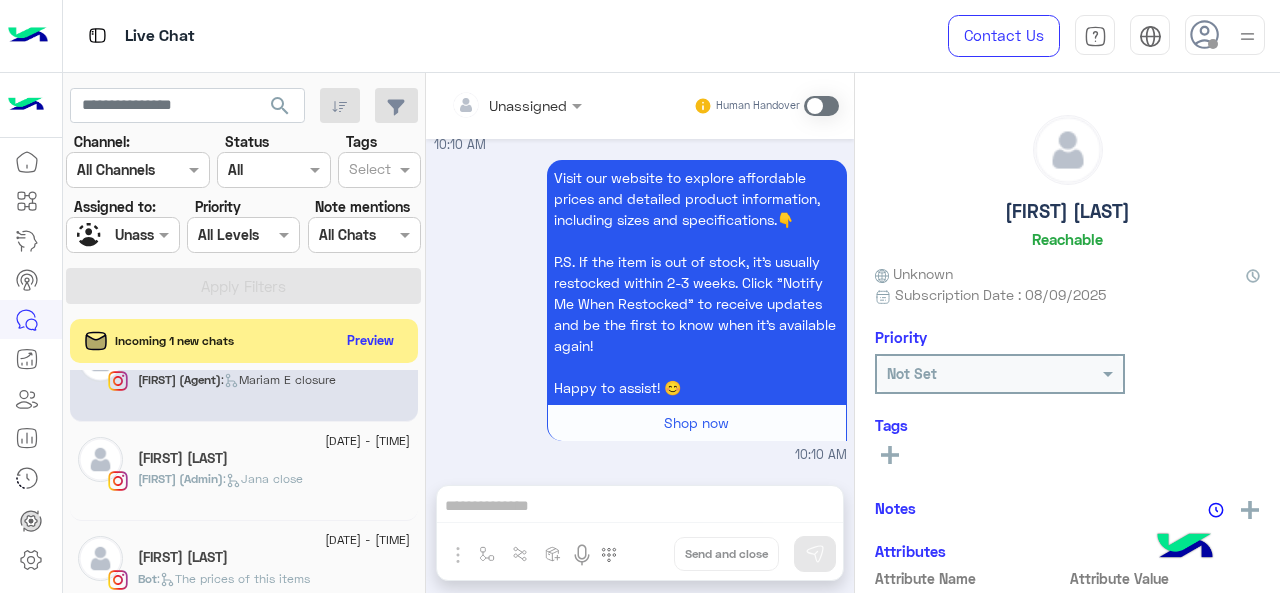 click on "[FIRST] (Admin)  :   Jana close" 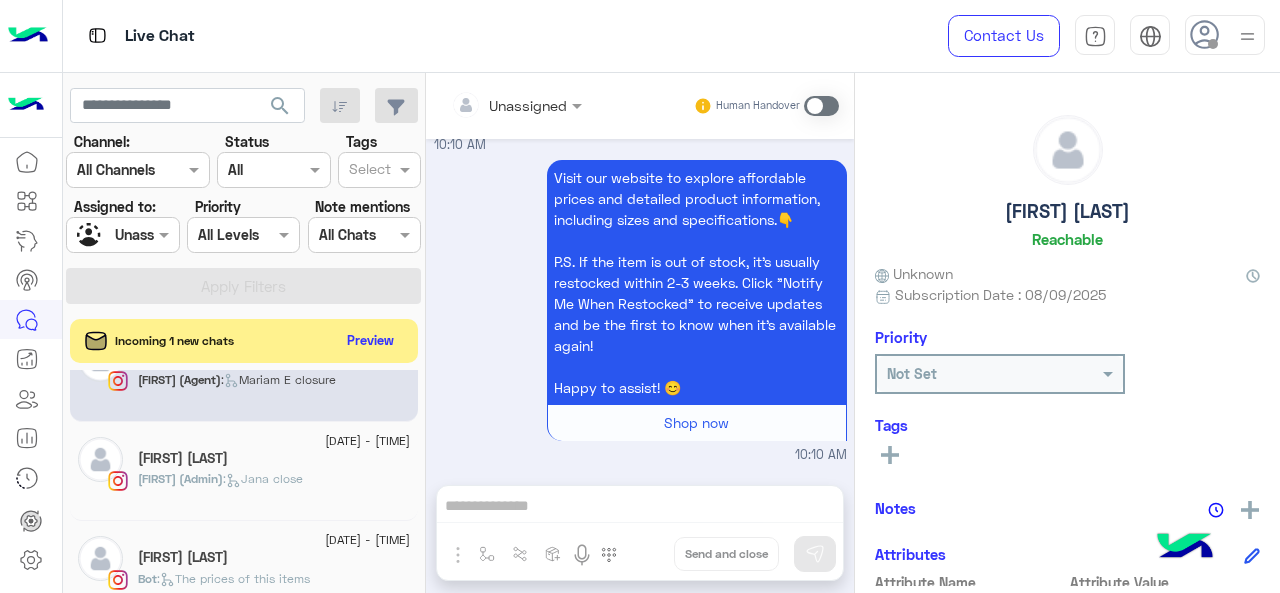 click on "[FIRST] (Admin)" 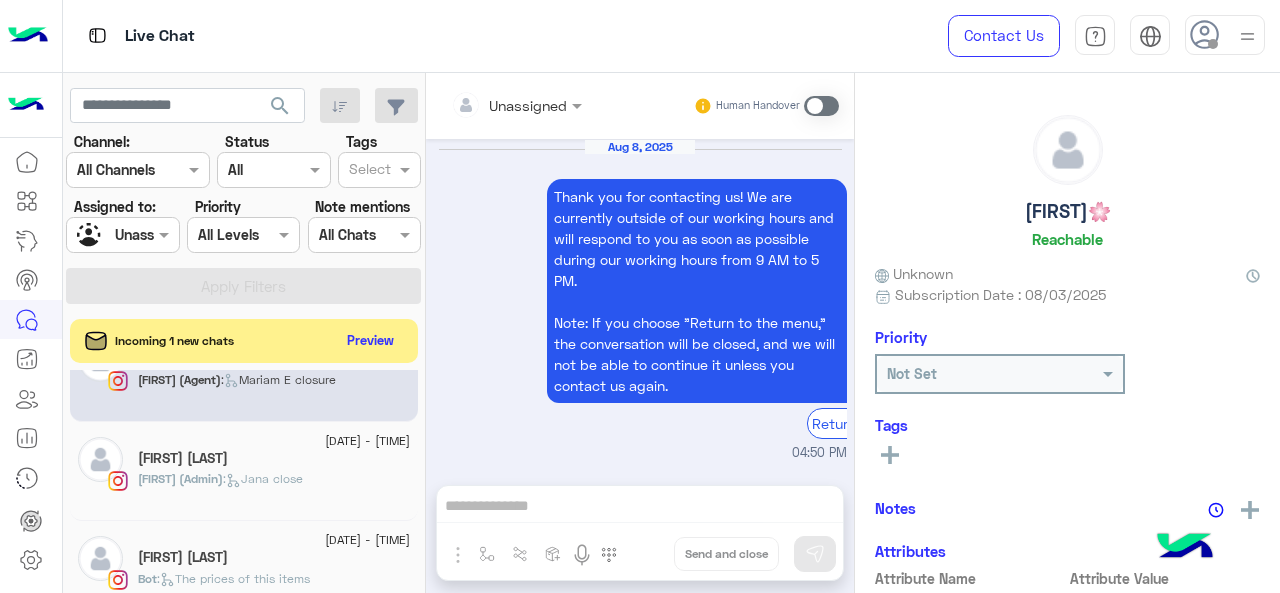 scroll, scrollTop: 825, scrollLeft: 0, axis: vertical 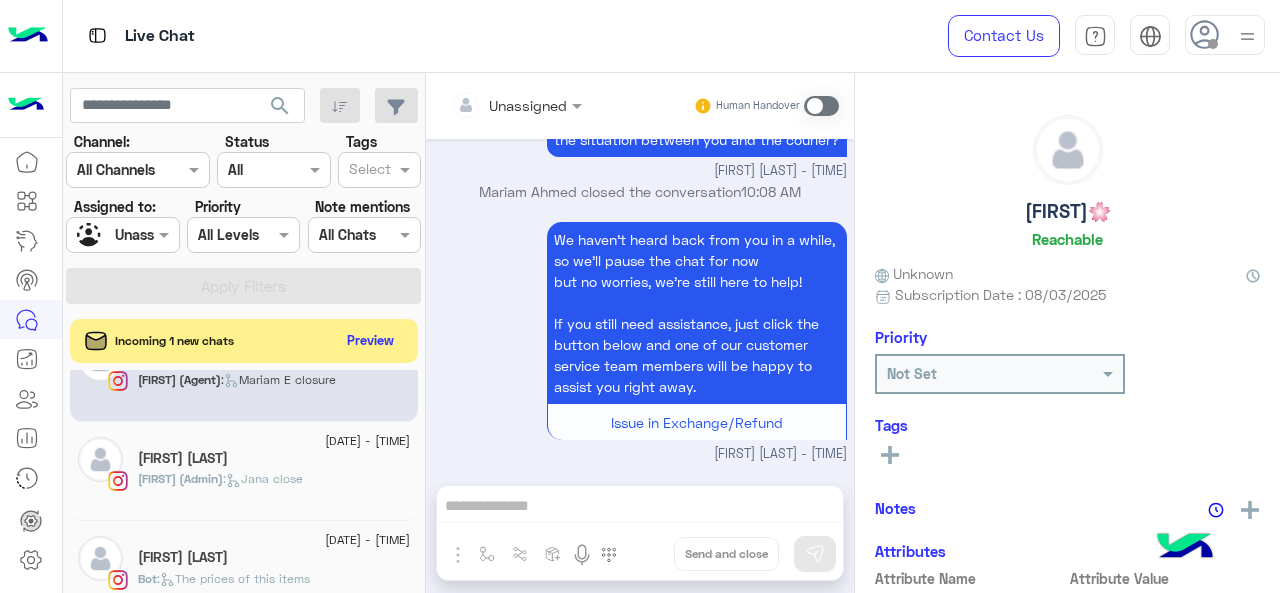 click on "[FIRST] [LAST]" 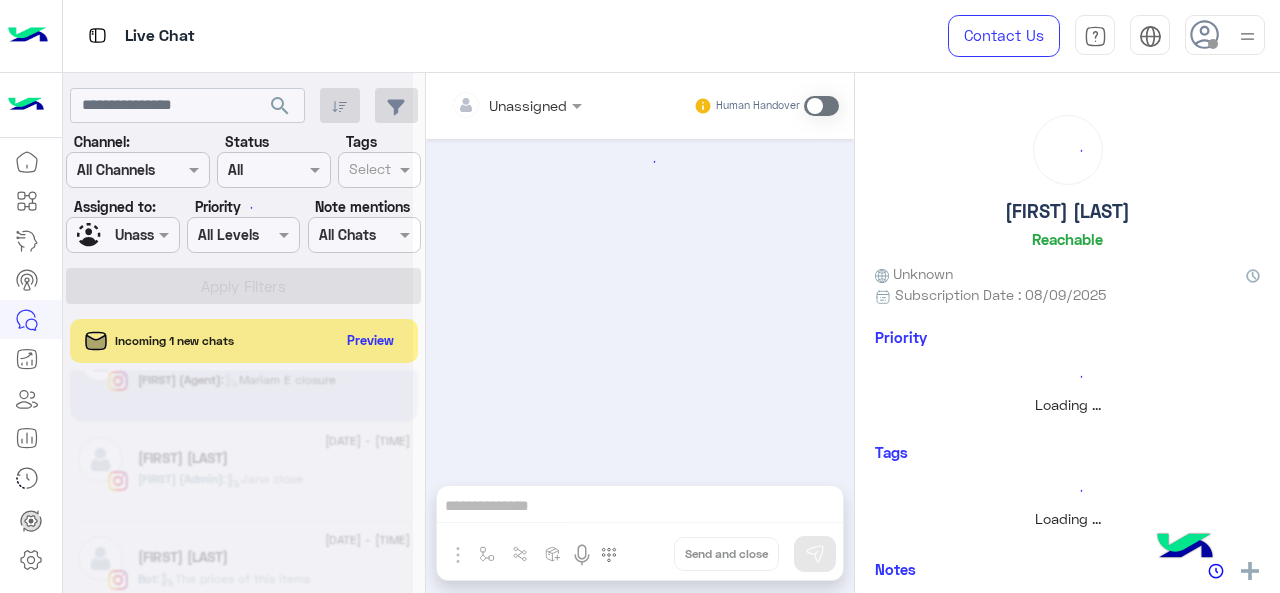 scroll, scrollTop: 1178, scrollLeft: 0, axis: vertical 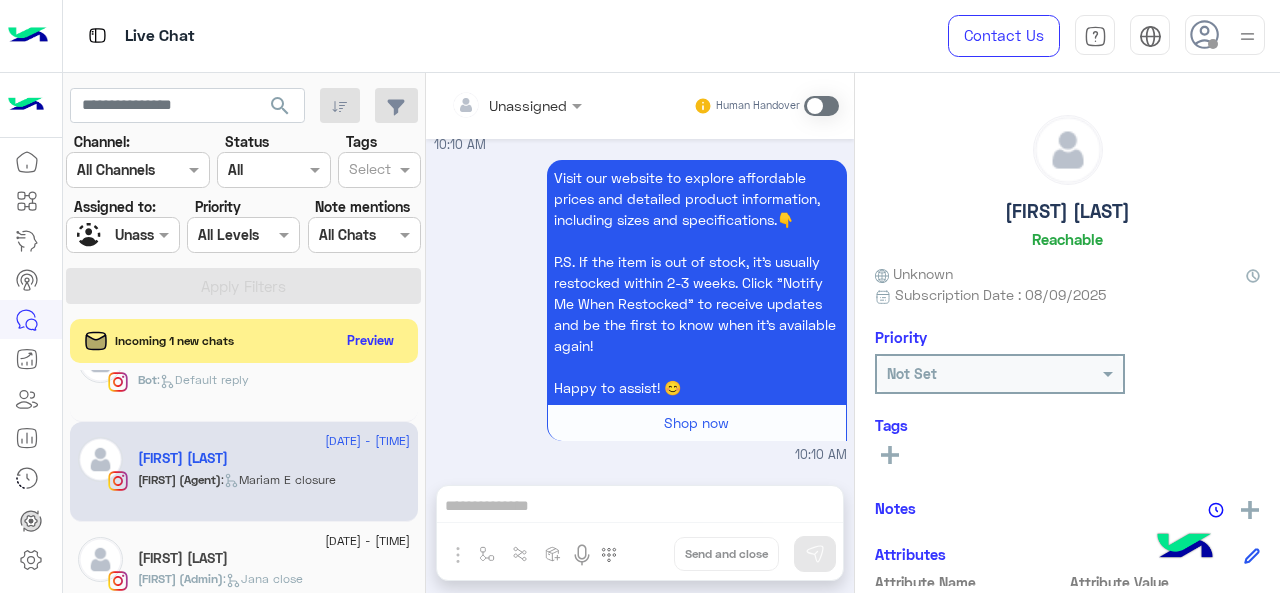 click on "Bot :   Default reply" 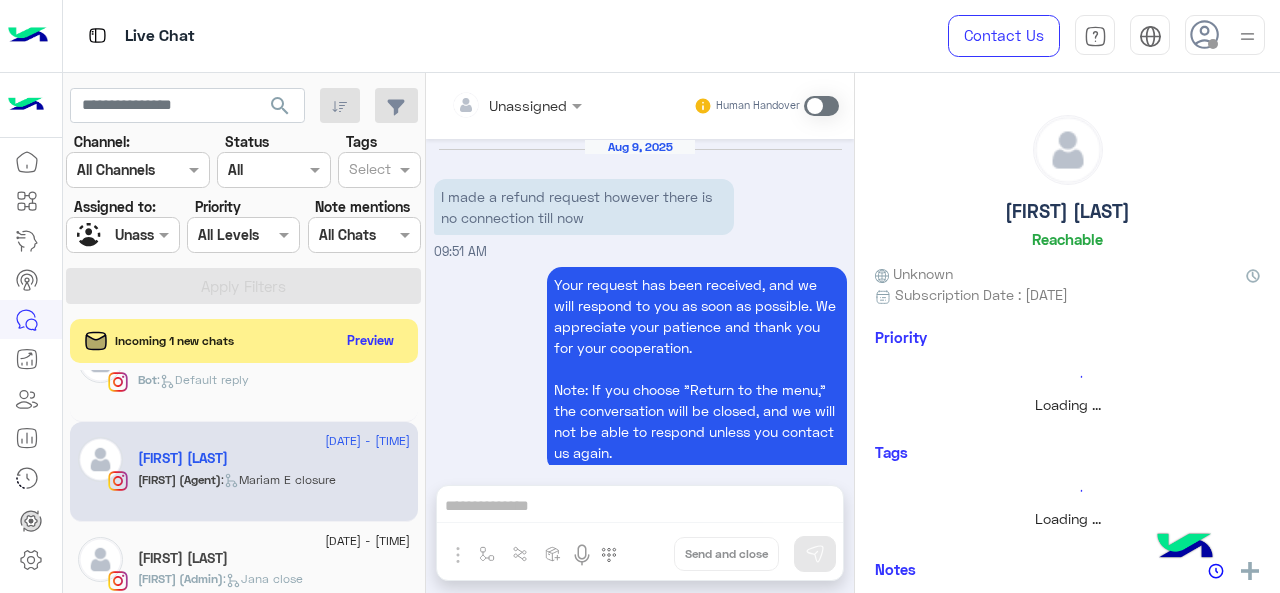 scroll, scrollTop: 856, scrollLeft: 0, axis: vertical 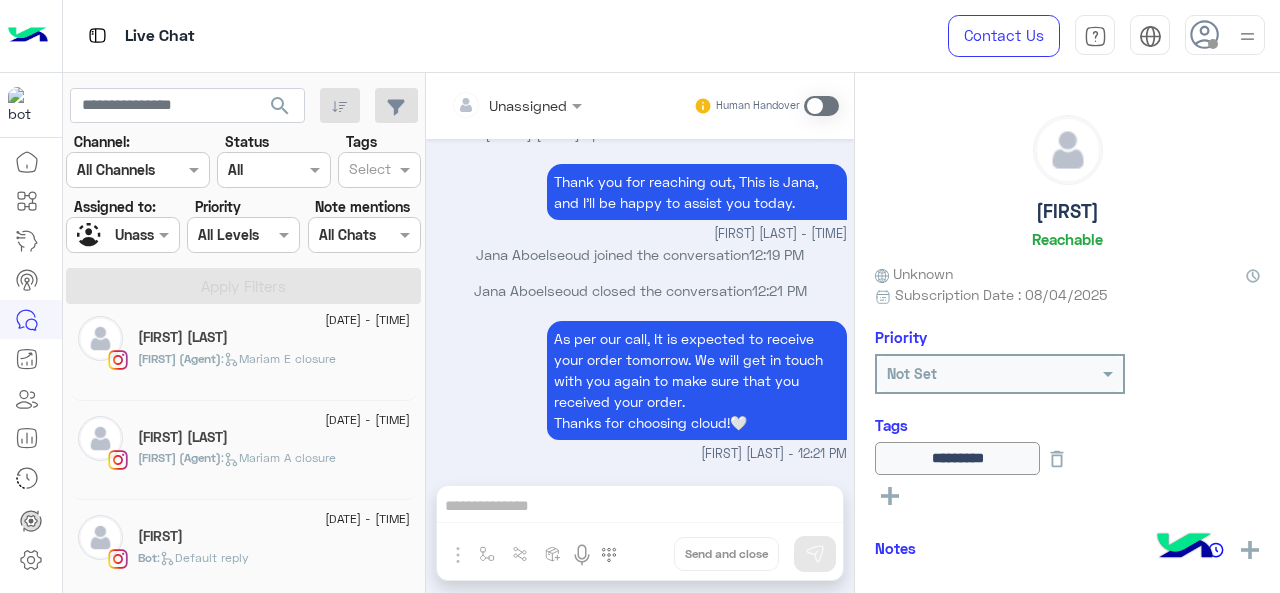 click on "[FIRST]" 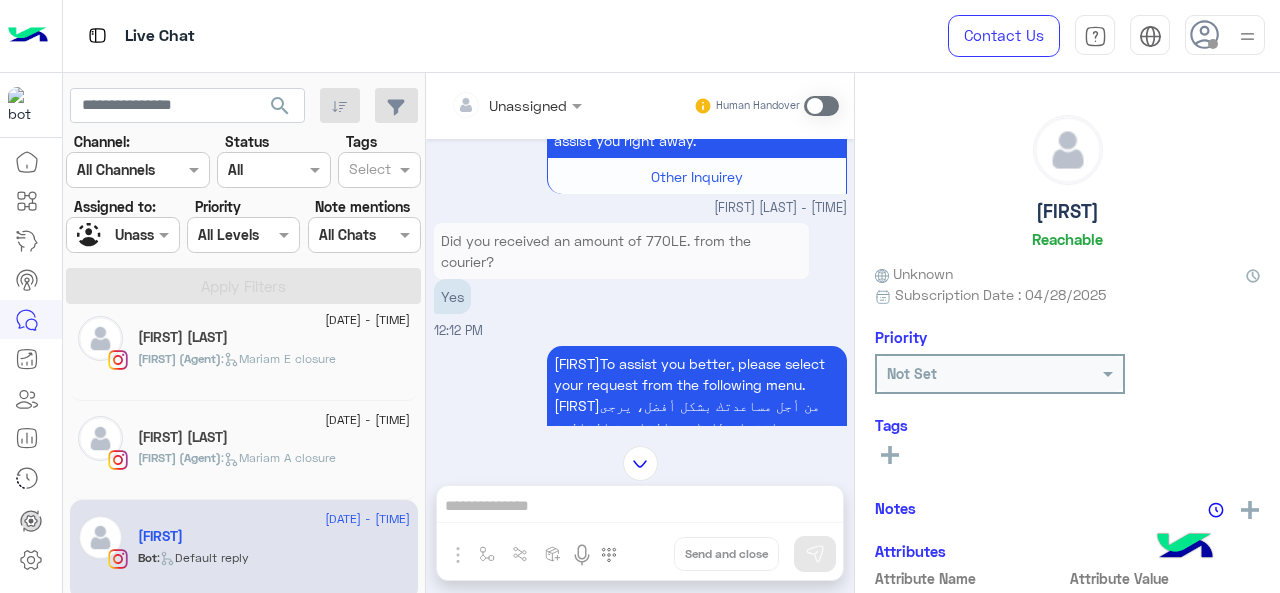scroll, scrollTop: 750, scrollLeft: 0, axis: vertical 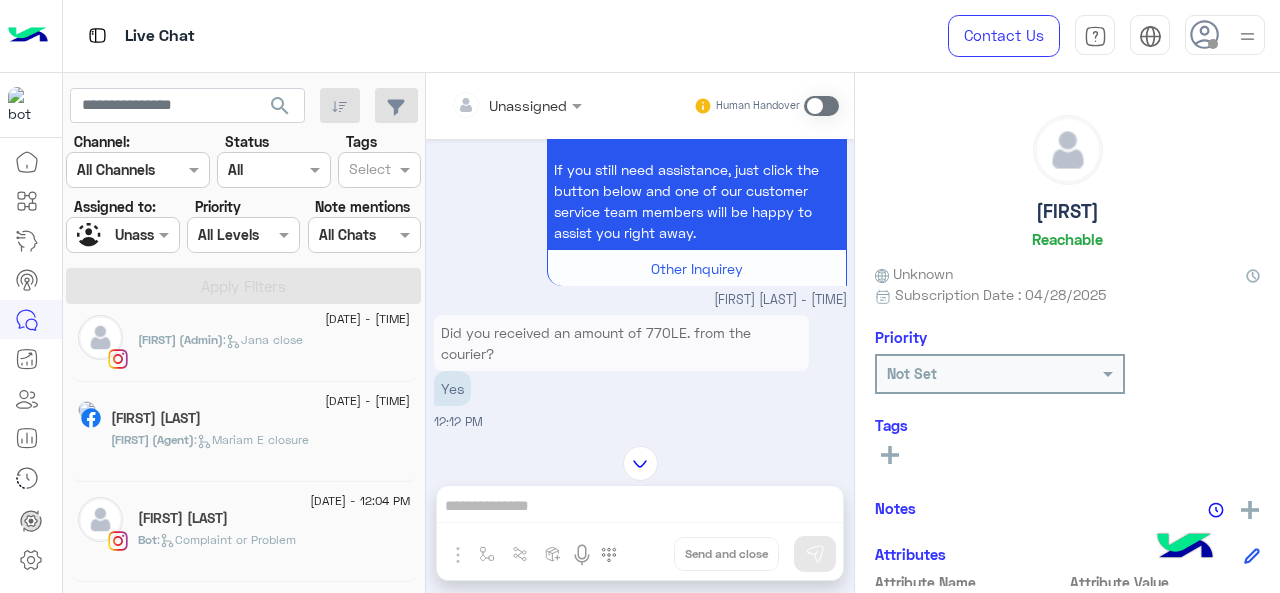 click on "[FIRST] [LAST]" 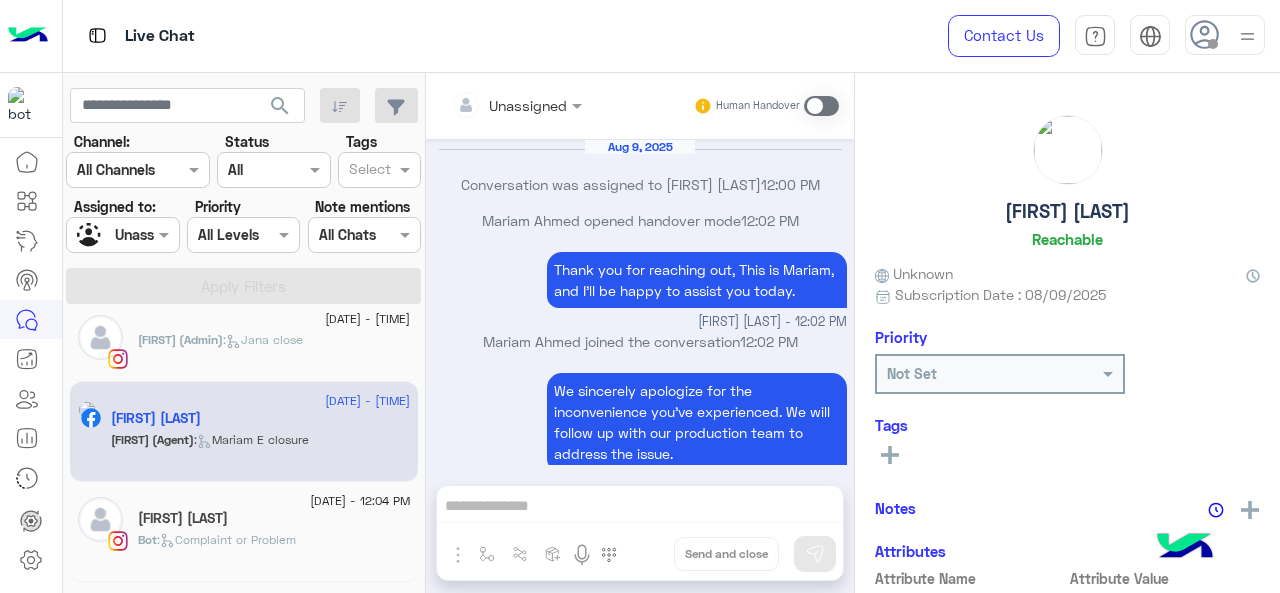 scroll, scrollTop: 733, scrollLeft: 0, axis: vertical 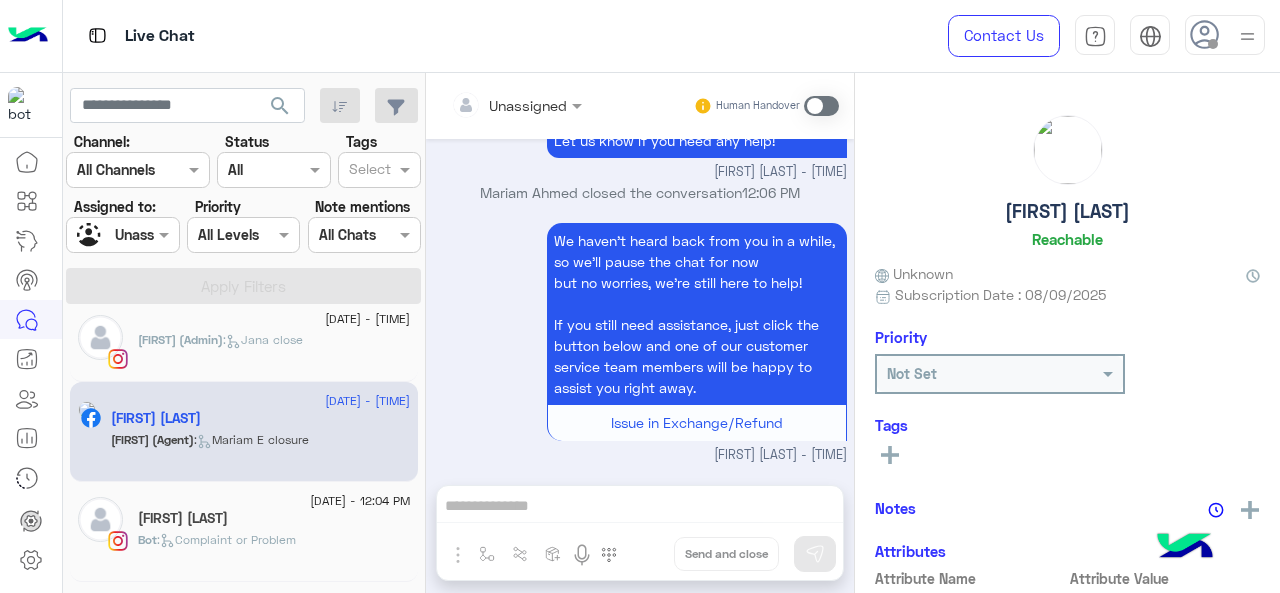 click on ":   Complaint or Problem" 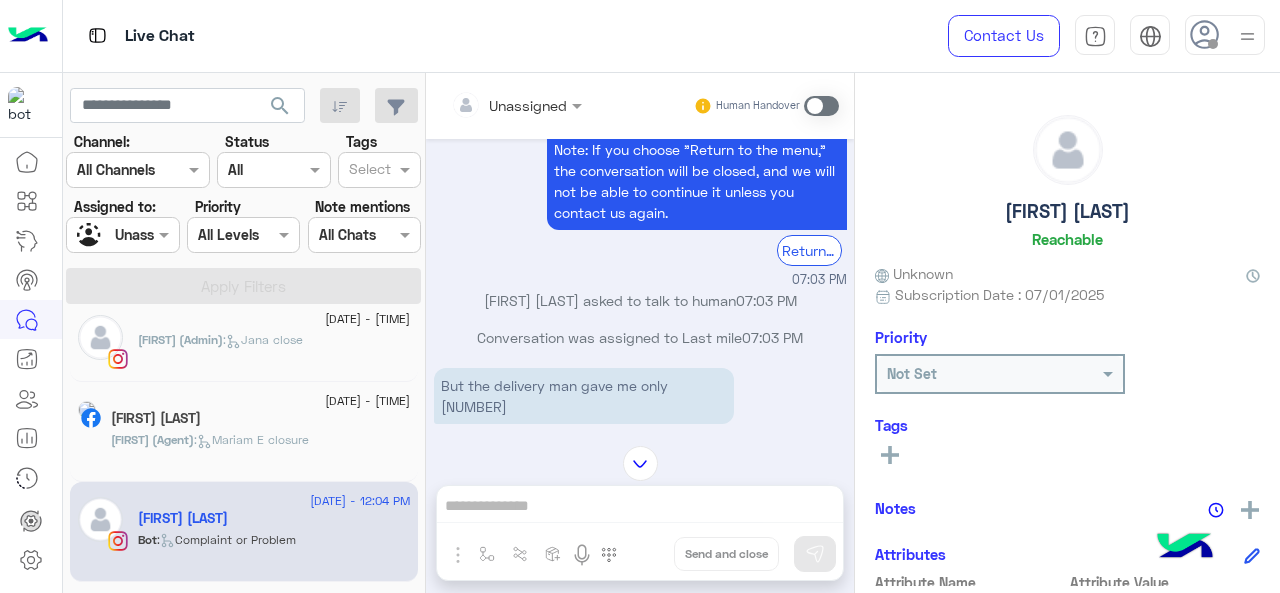 scroll, scrollTop: 1223, scrollLeft: 0, axis: vertical 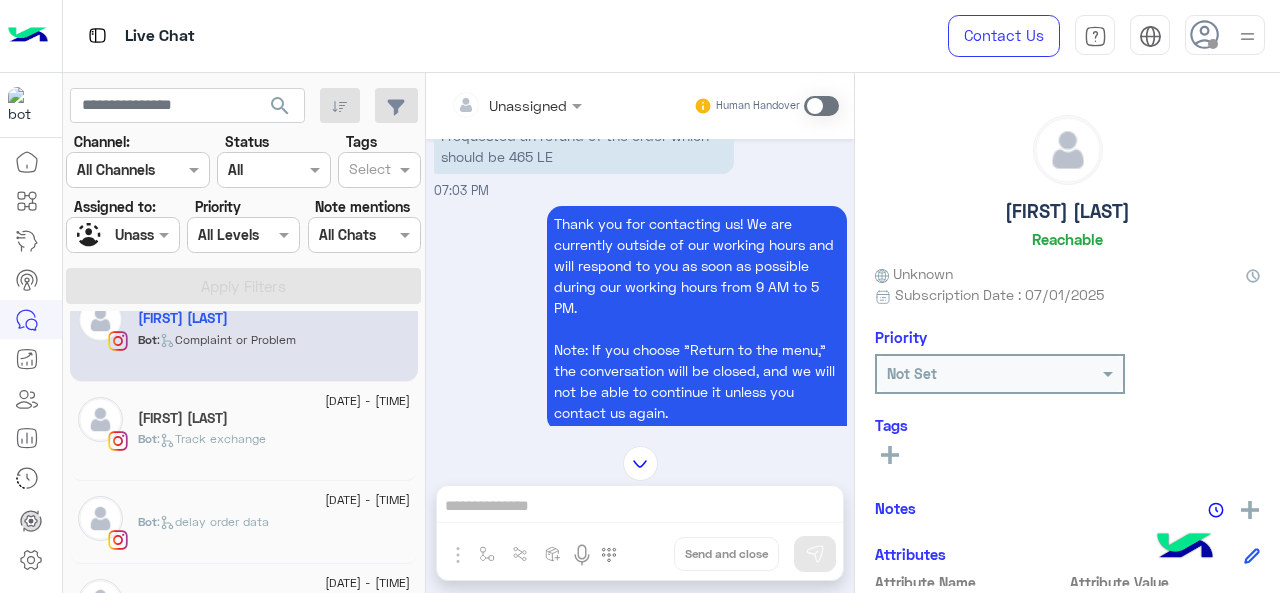 click on "[DATE] - [TIME]" 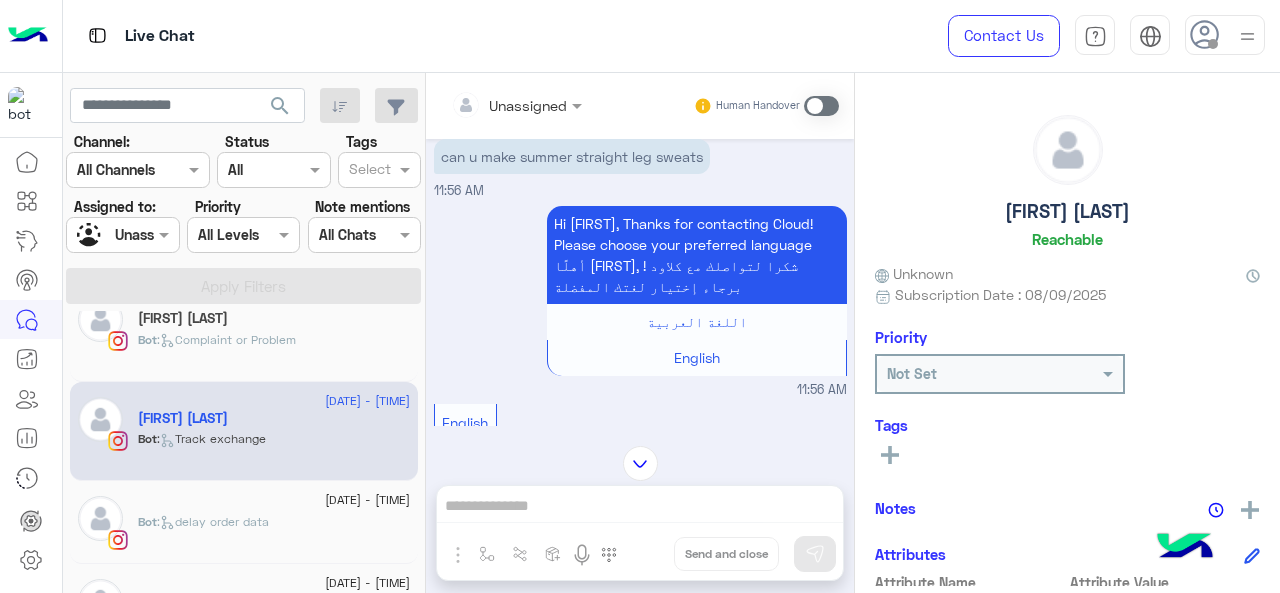 scroll, scrollTop: 0, scrollLeft: 0, axis: both 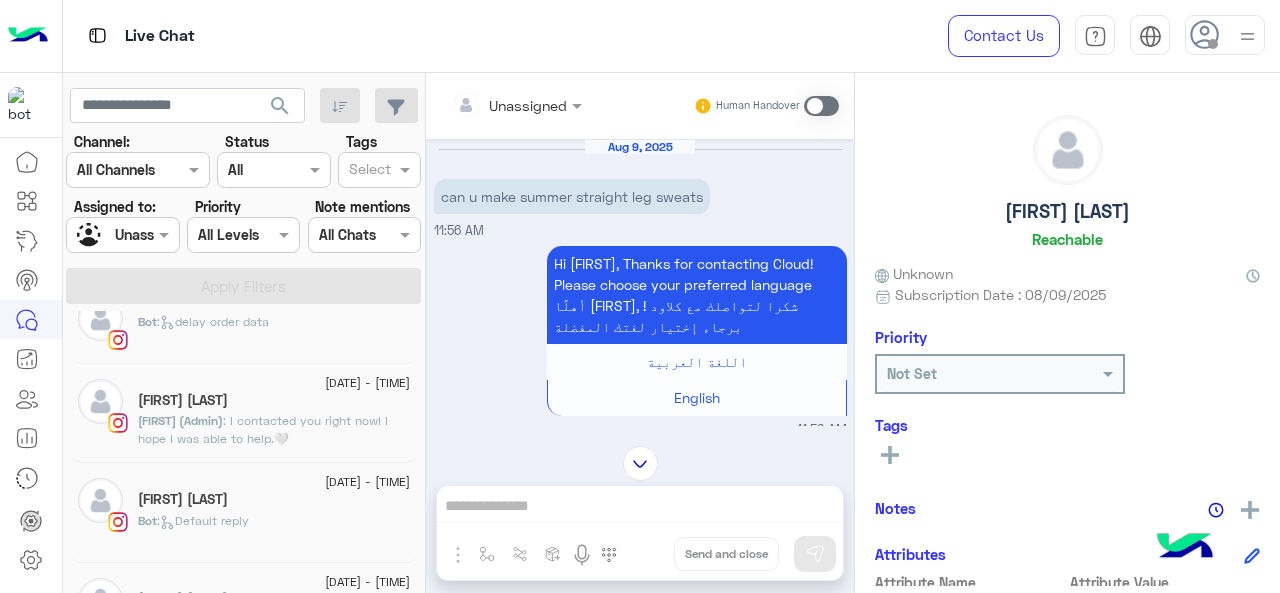 click on ":   delay order data" 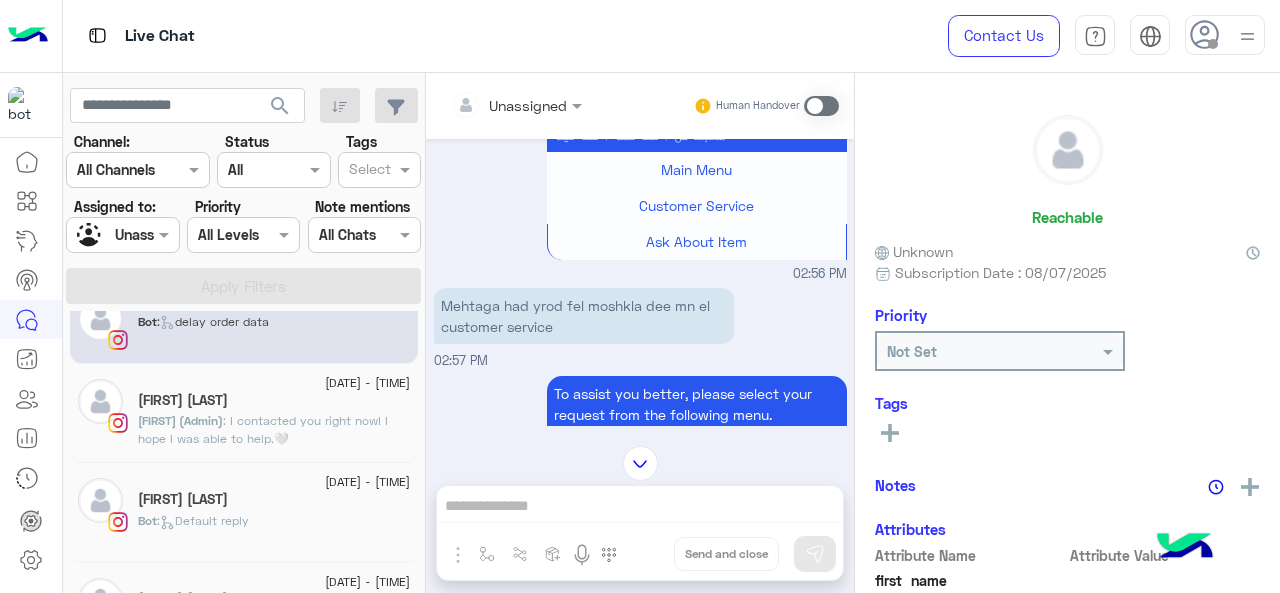 scroll, scrollTop: 170, scrollLeft: 0, axis: vertical 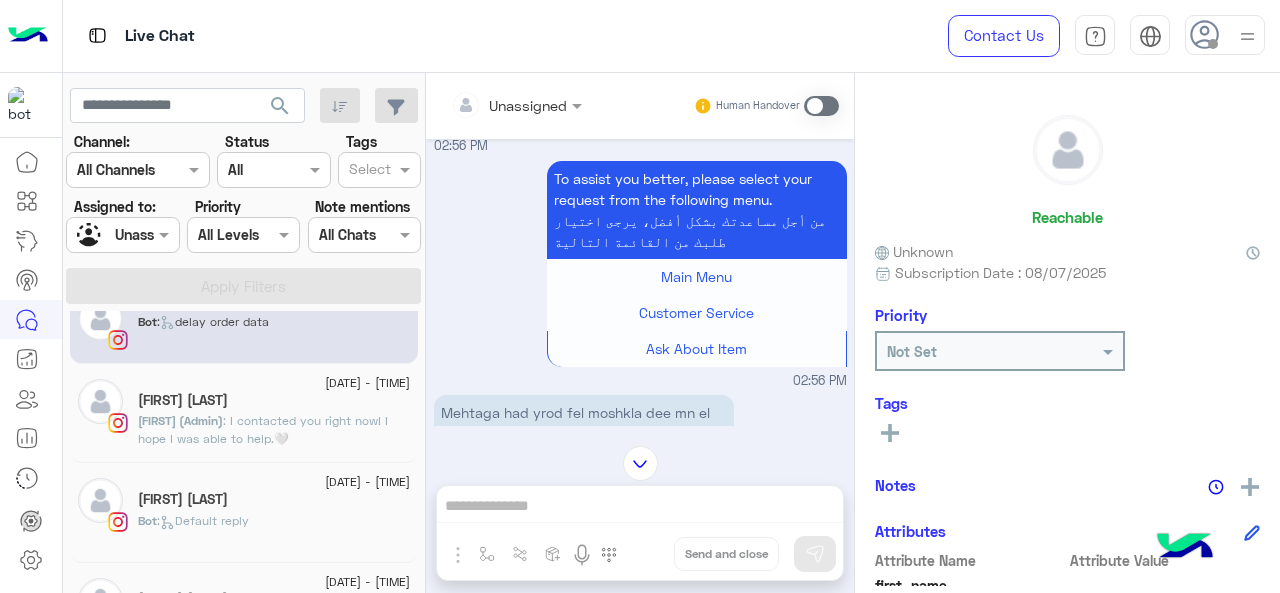 click on "[FIRST] [LAST]" 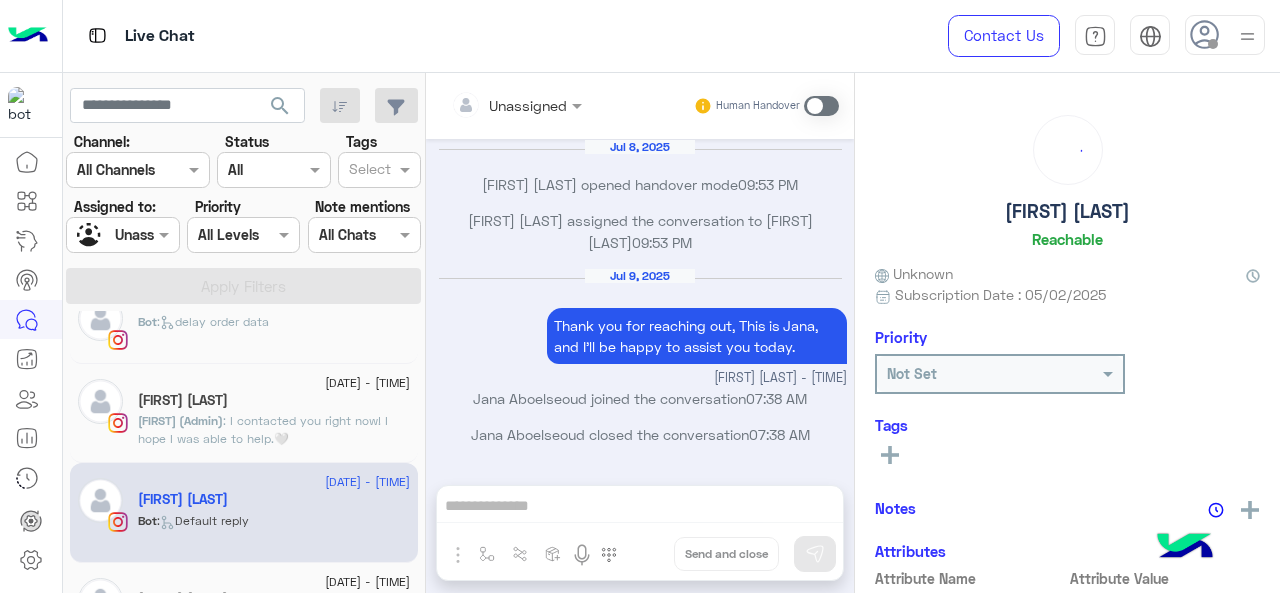 scroll, scrollTop: 1293, scrollLeft: 0, axis: vertical 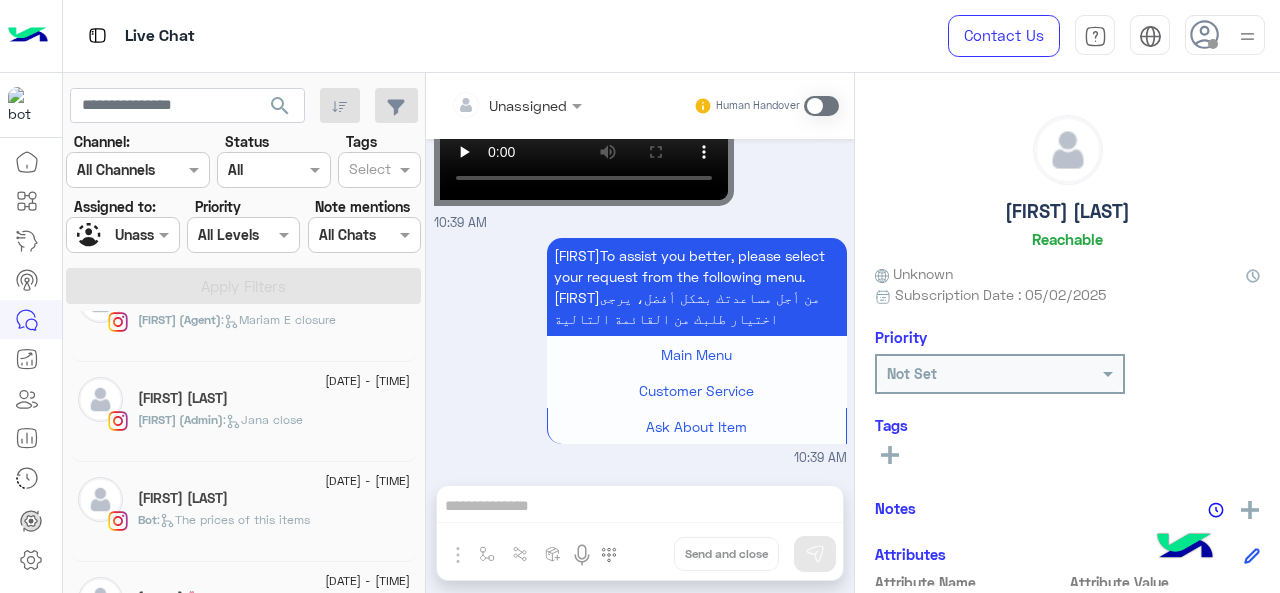 click on ":   The prices of this items" 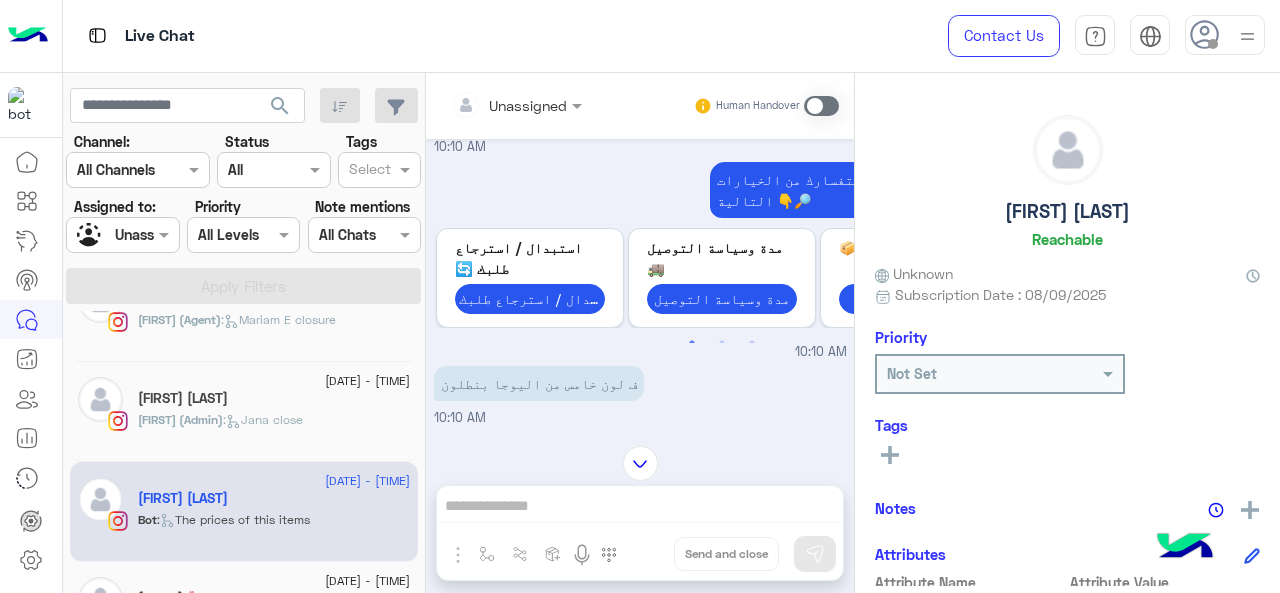 scroll, scrollTop: 0, scrollLeft: 0, axis: both 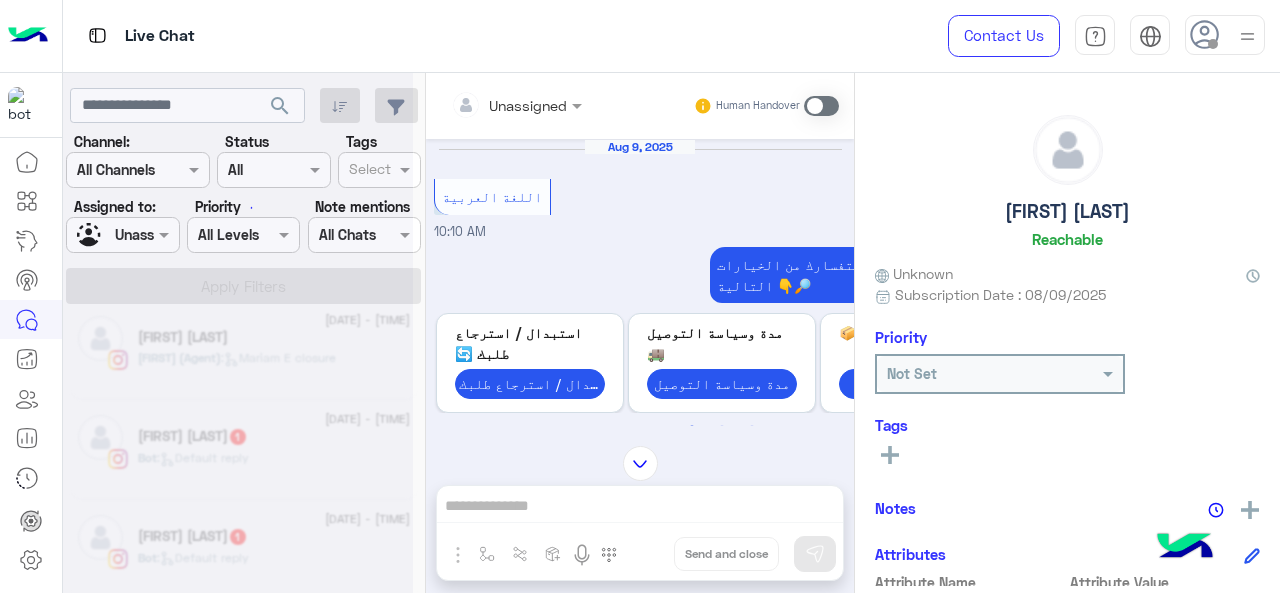 click 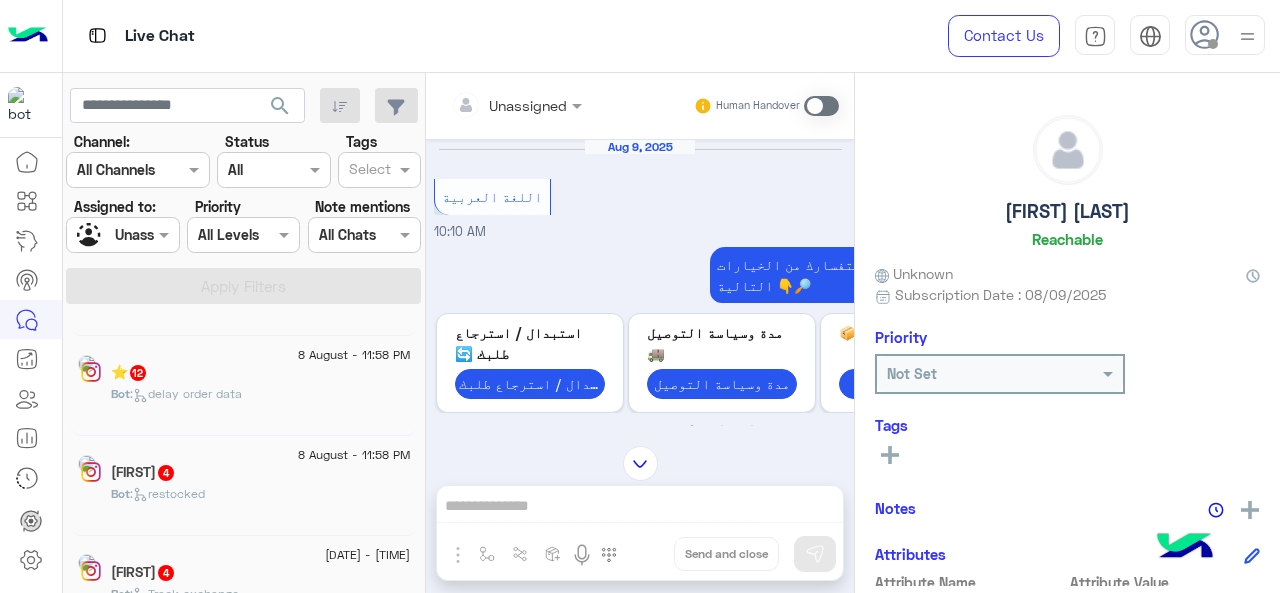 scroll, scrollTop: 10, scrollLeft: 0, axis: vertical 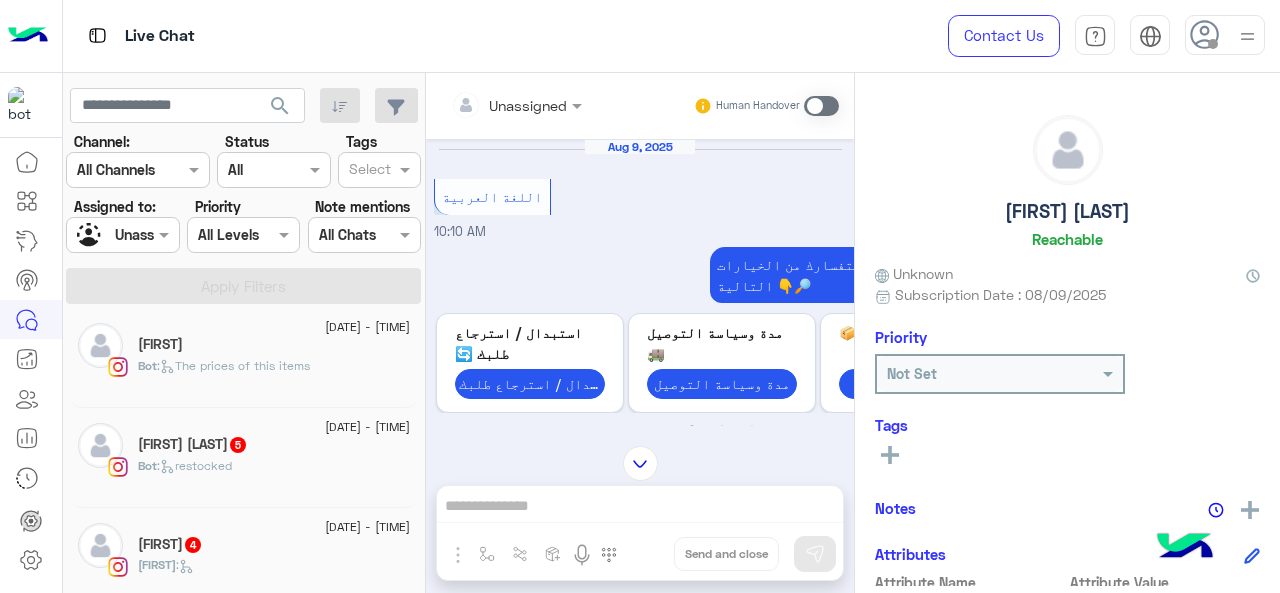 click on "Bot :   The prices of this items" 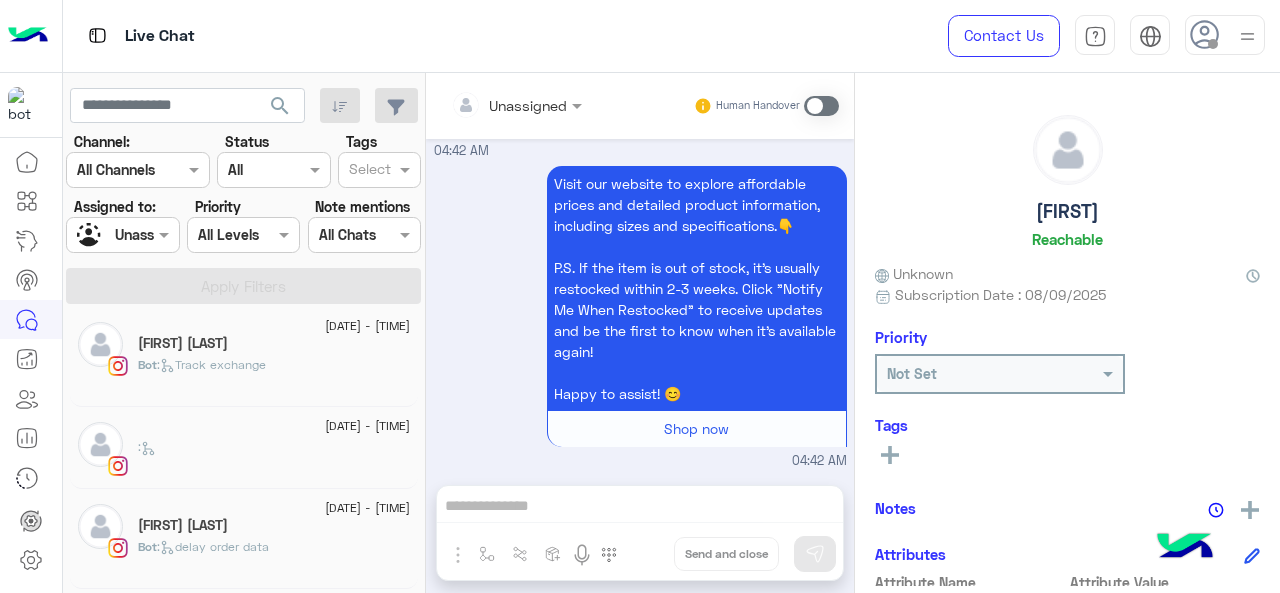 click on "[FIRST] [LAST]" 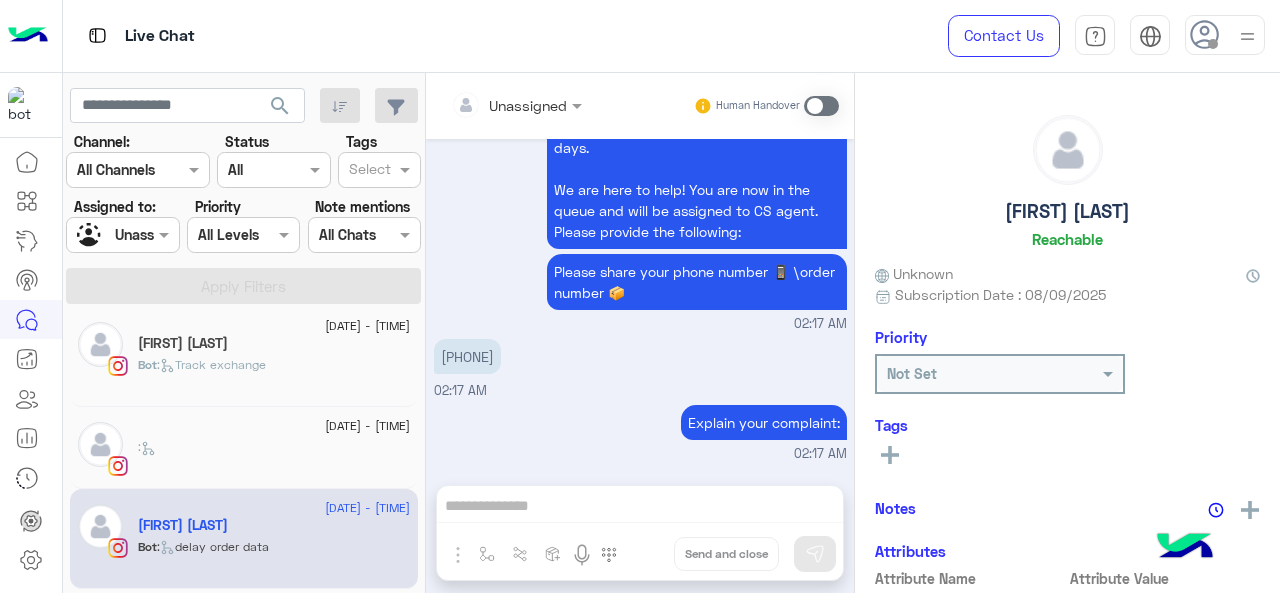 click on ":" 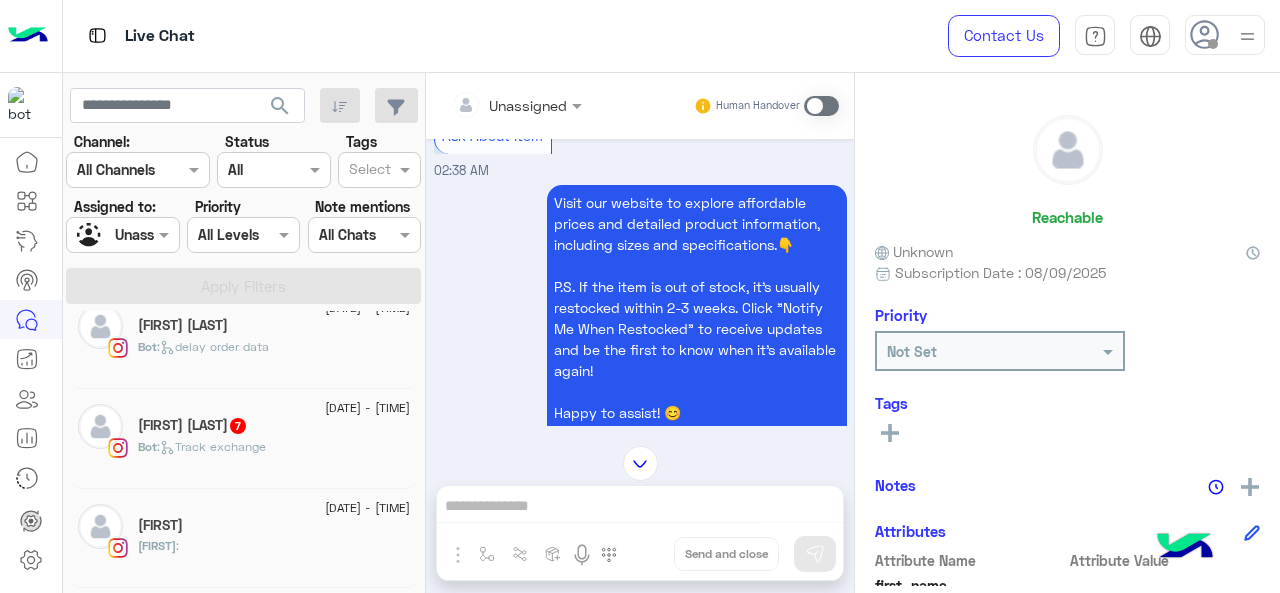 click on "7" 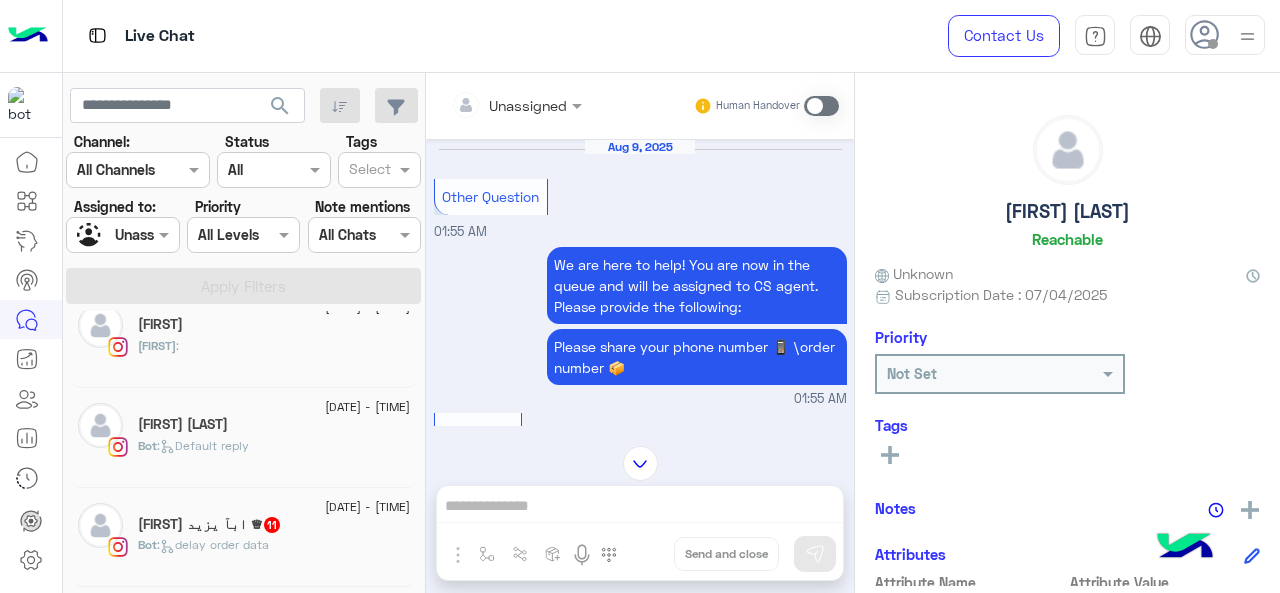click on ":   Default reply" 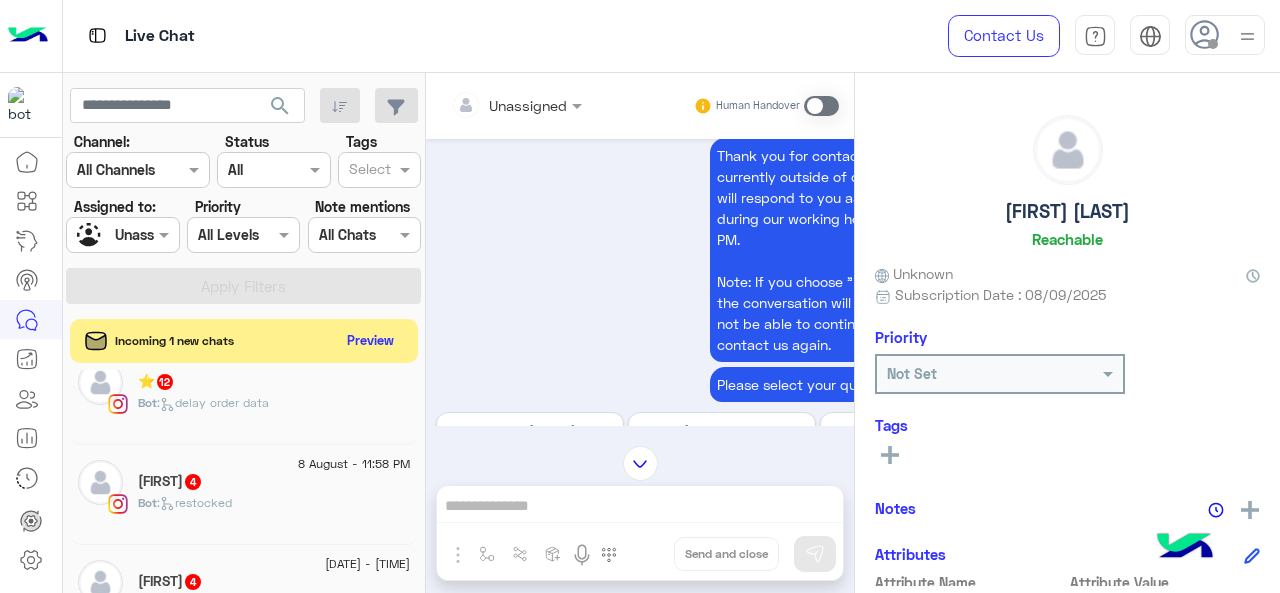 click on "noreen   4" 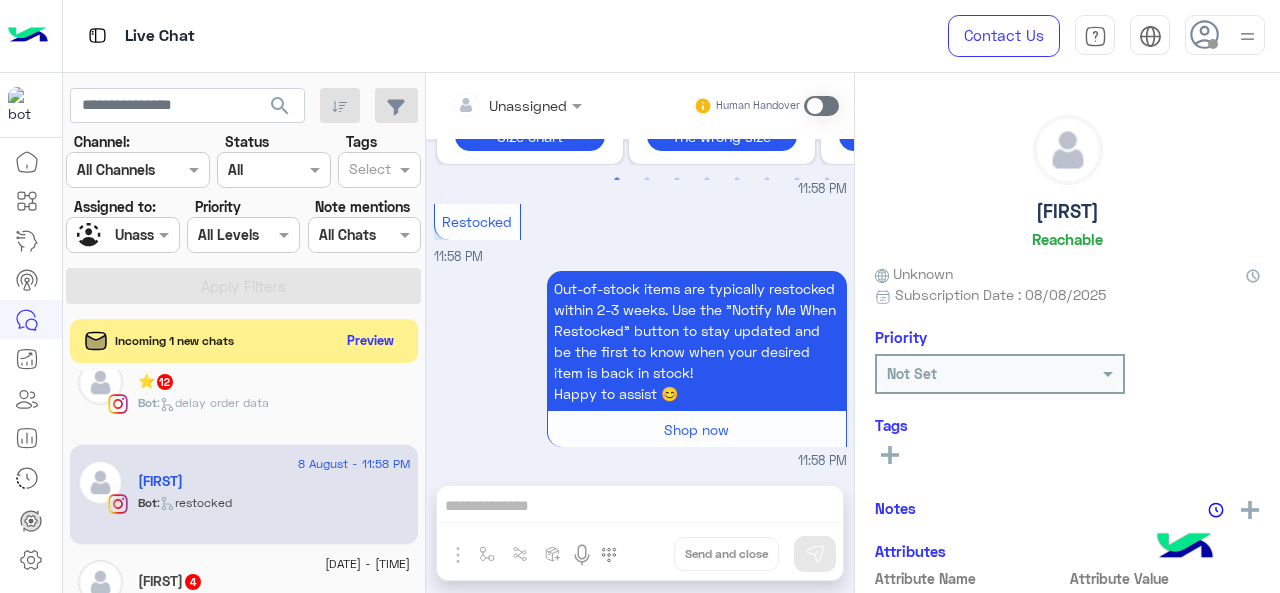 click on ":   delay order data" 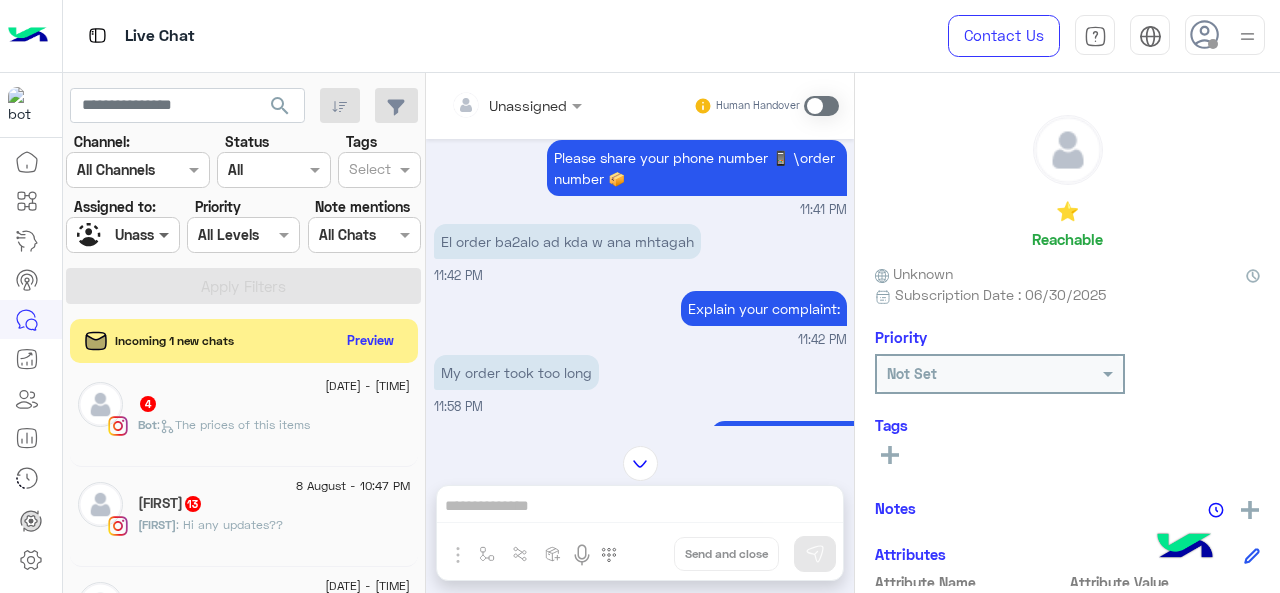 click at bounding box center (166, 234) 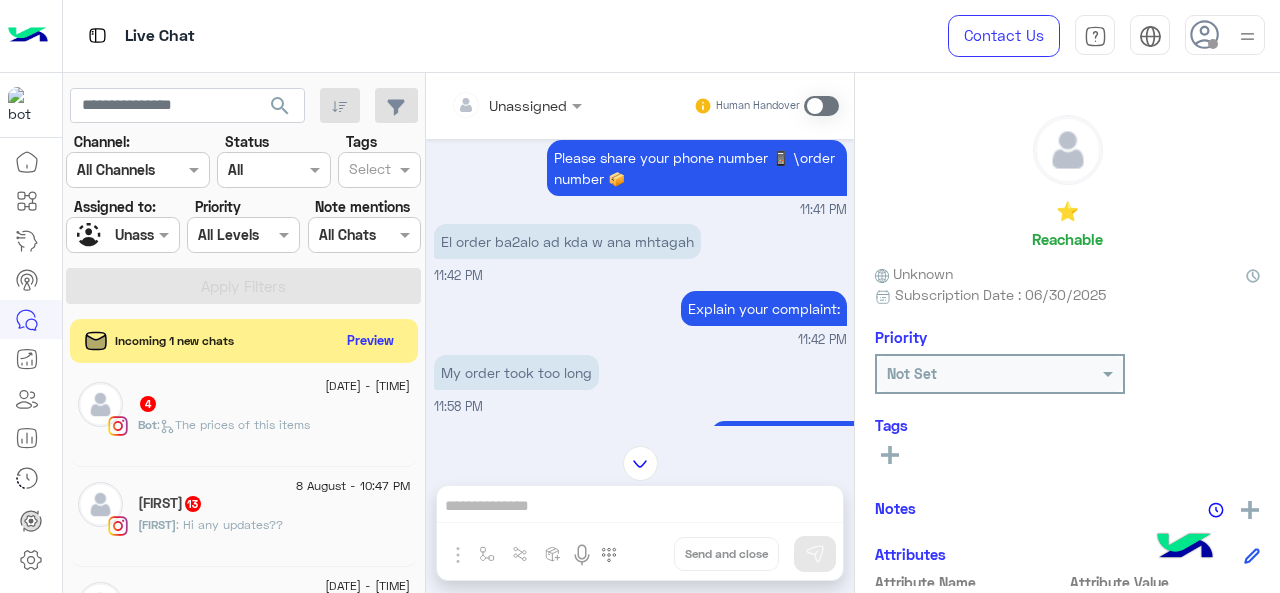 drag, startPoint x: 644, startPoint y: 331, endPoint x: 286, endPoint y: 185, distance: 386.62643 